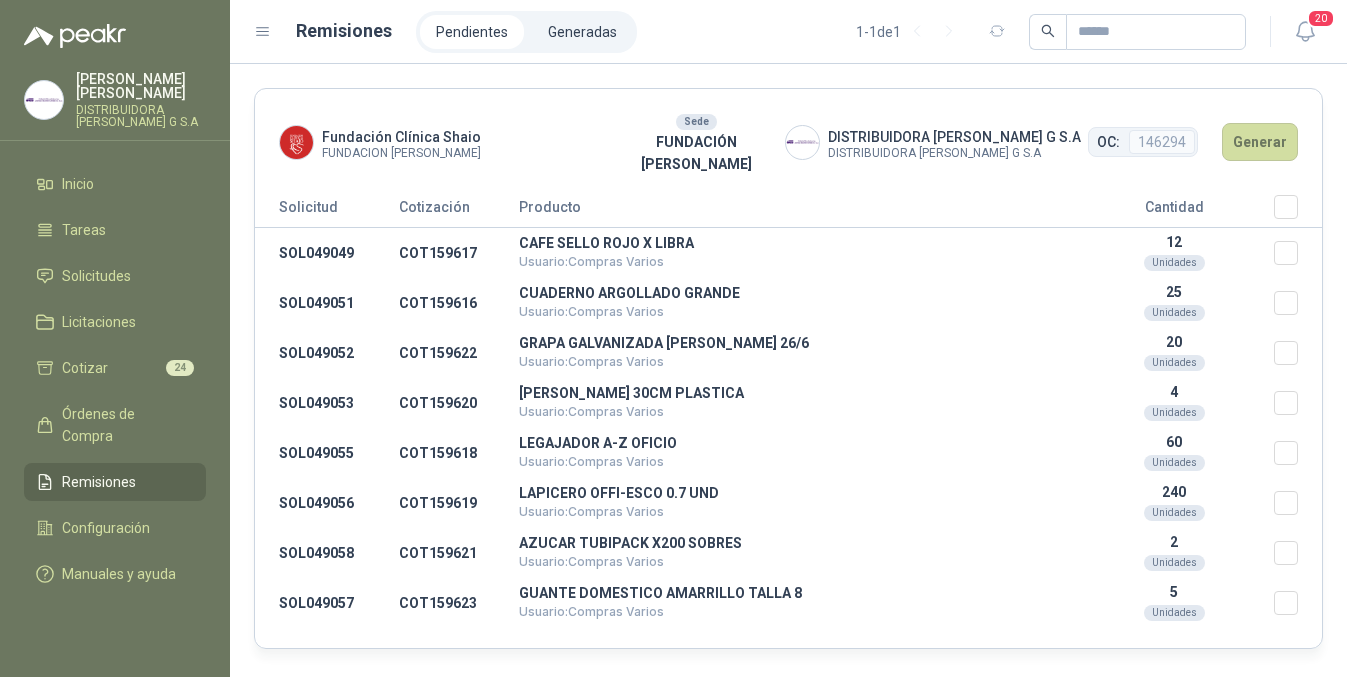 scroll, scrollTop: 0, scrollLeft: 0, axis: both 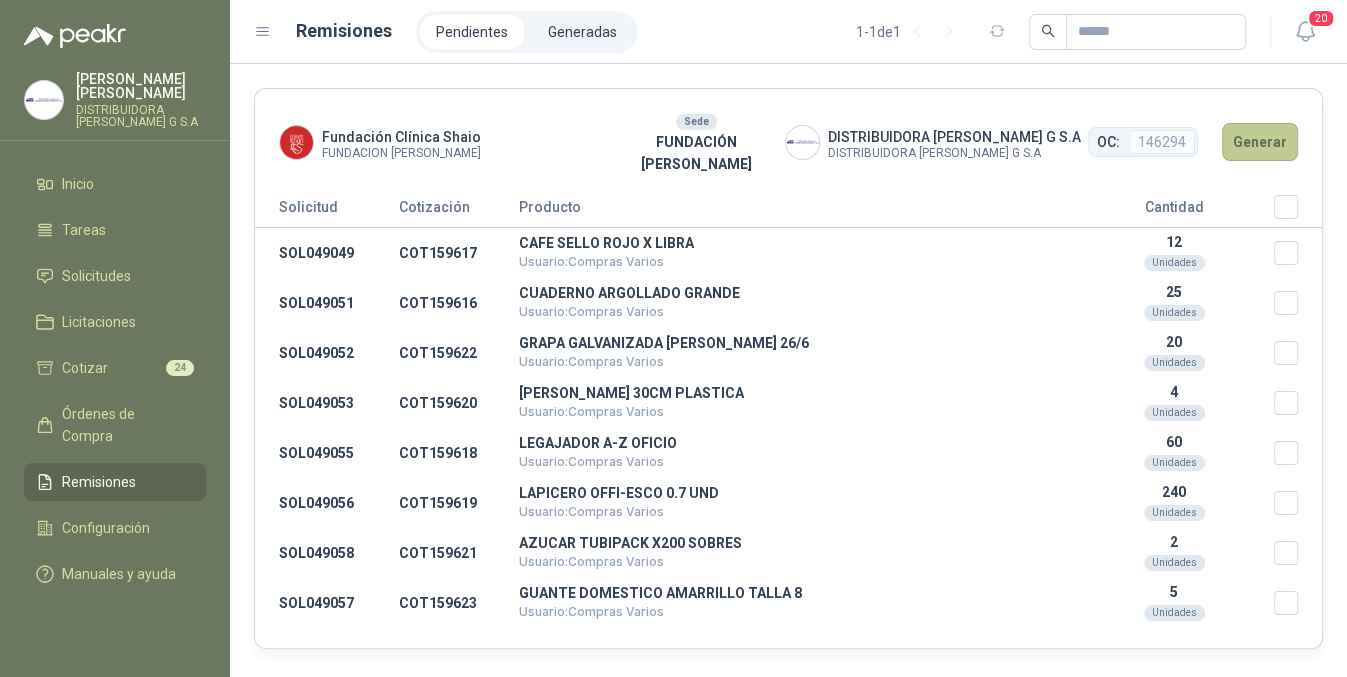 click on "Generar" at bounding box center (1260, 142) 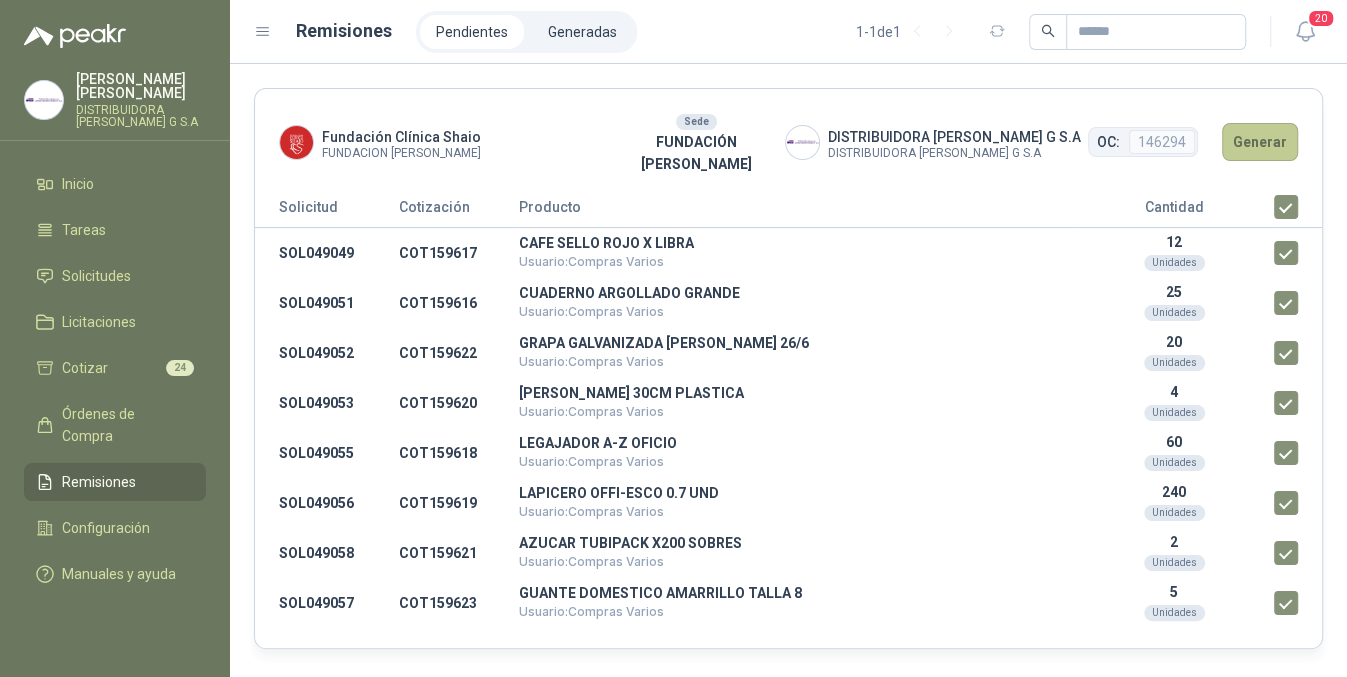click on "Generar" at bounding box center [1260, 142] 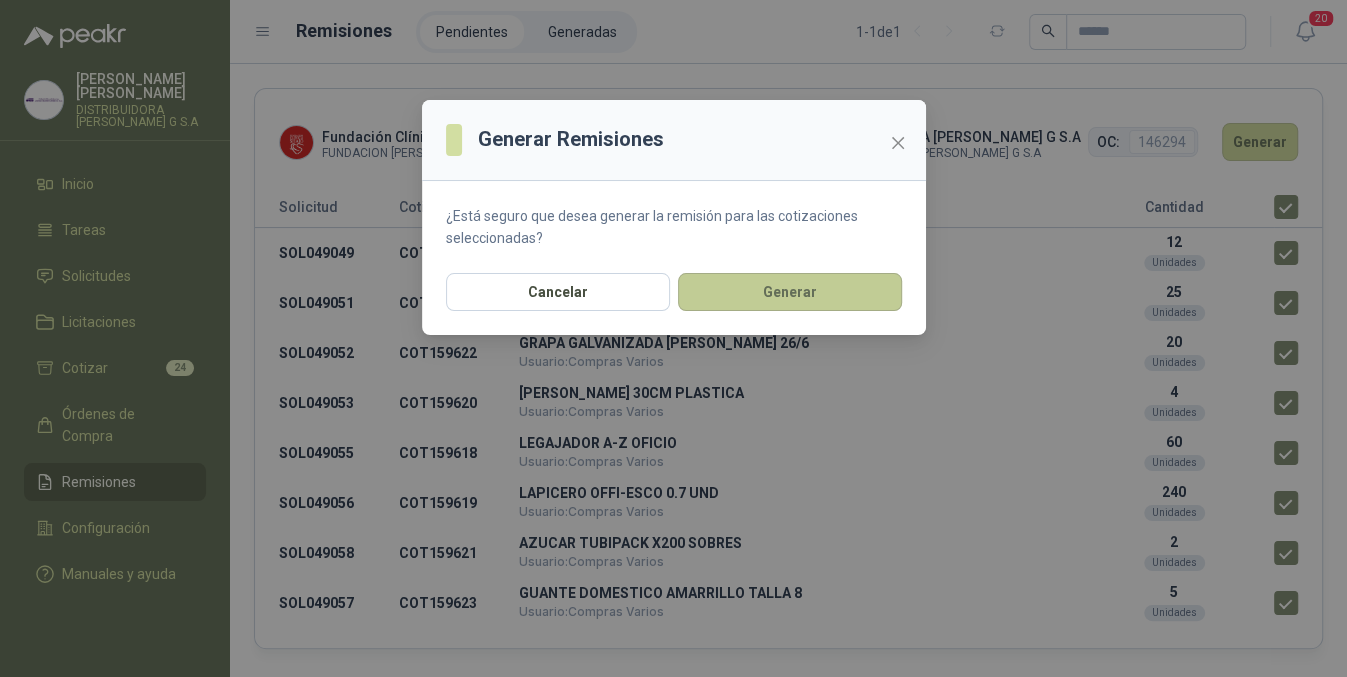 click on "Generar" at bounding box center [790, 292] 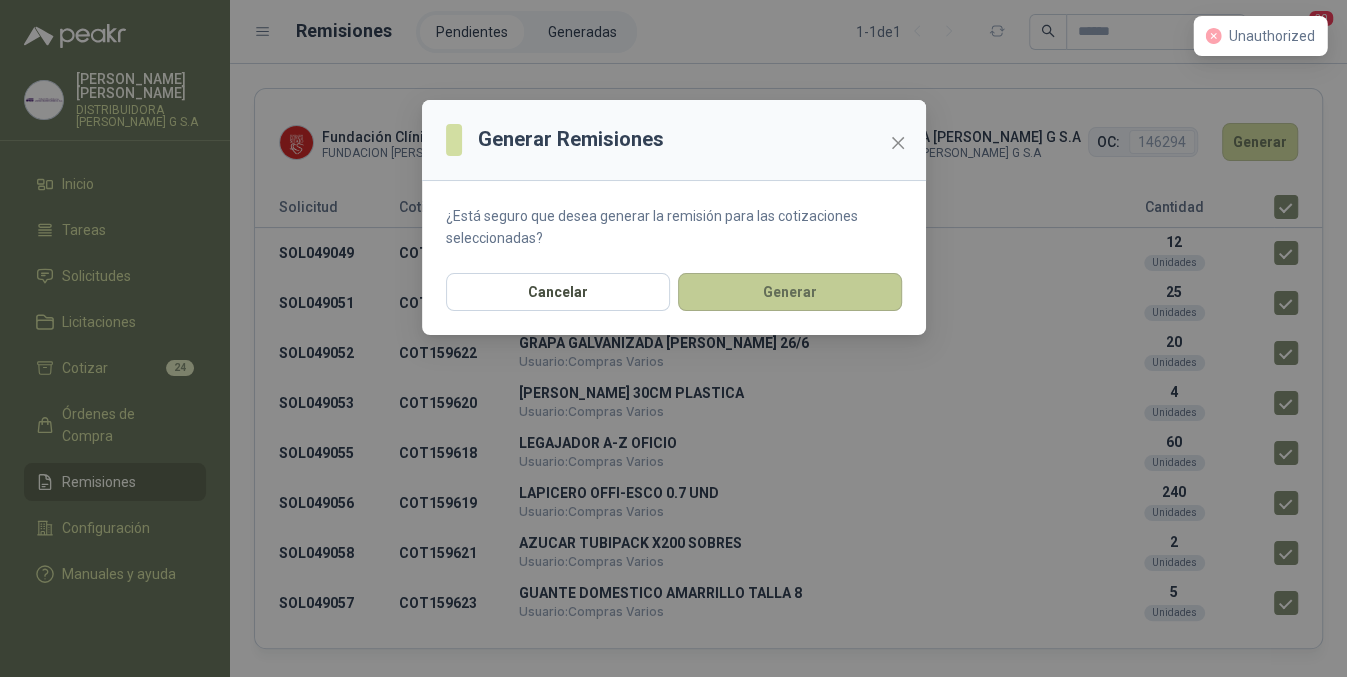 click on "Generar" at bounding box center (790, 292) 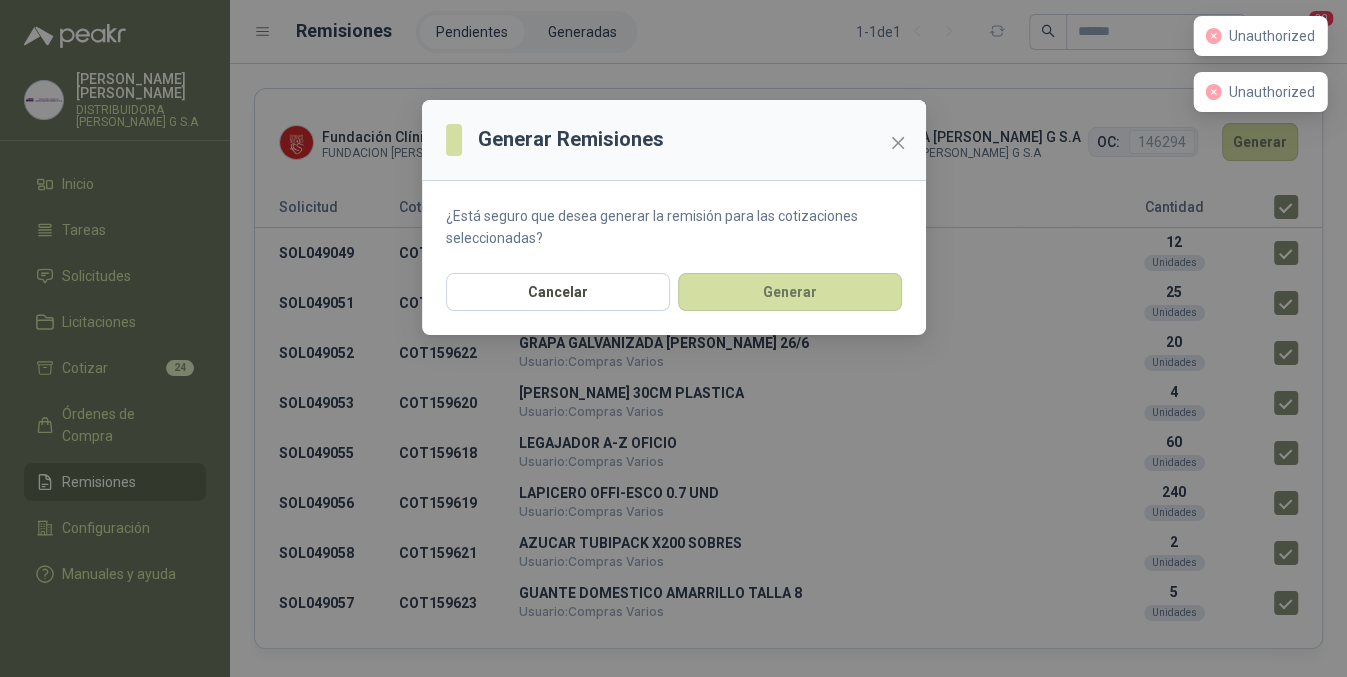 click on "Generar Remisiones ¿Está seguro que desea generar la remisión para las cotizaciones seleccionadas? Cancelar Generar" at bounding box center (673, 338) 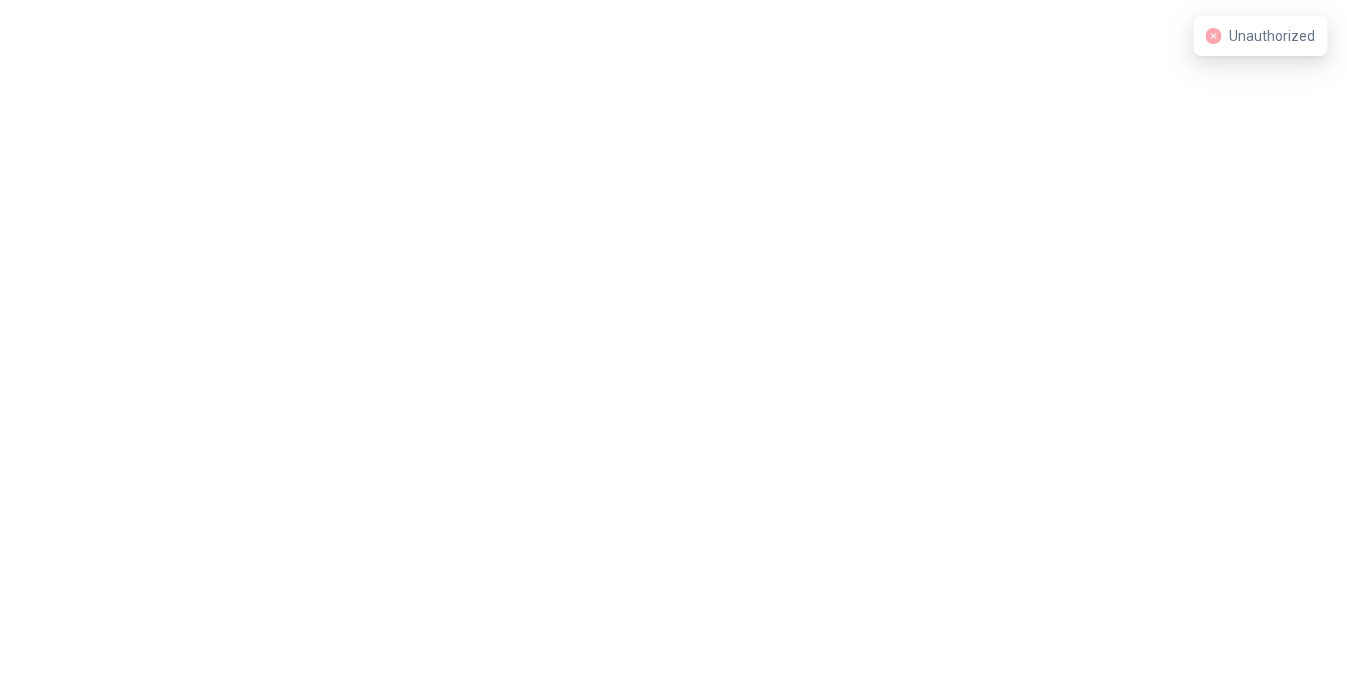 scroll, scrollTop: 0, scrollLeft: 0, axis: both 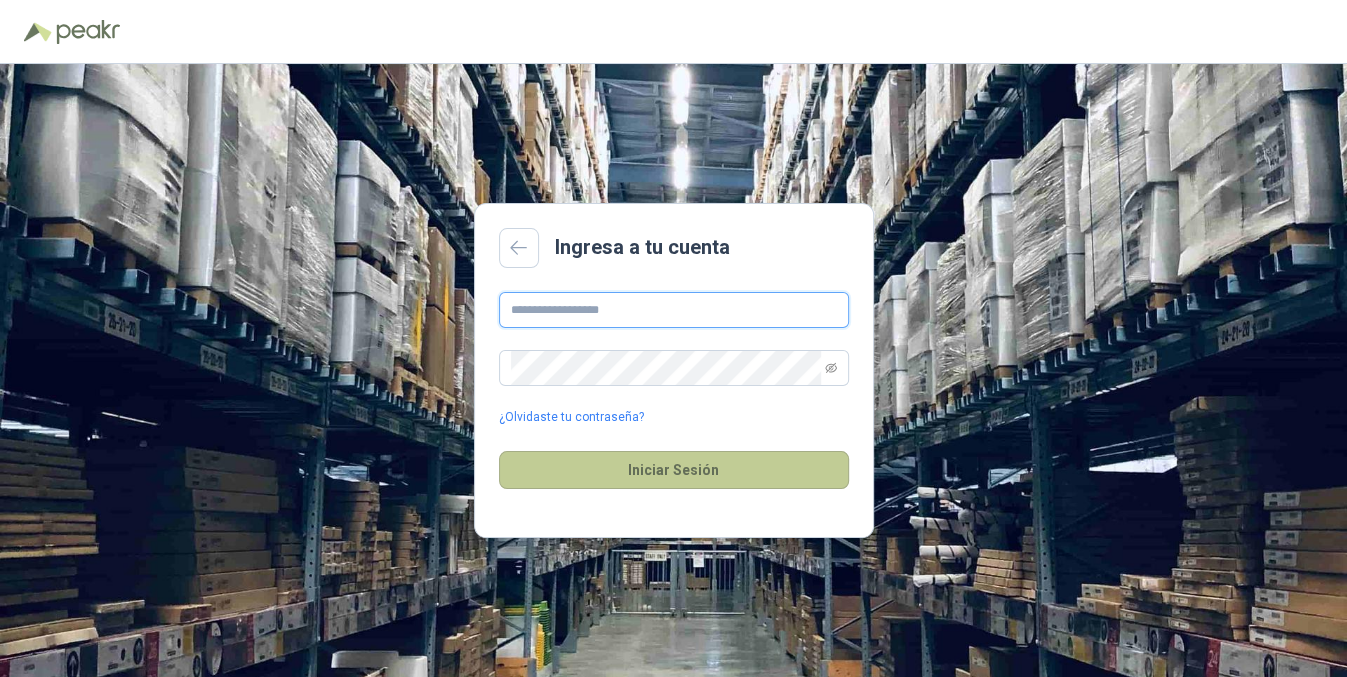 type on "**********" 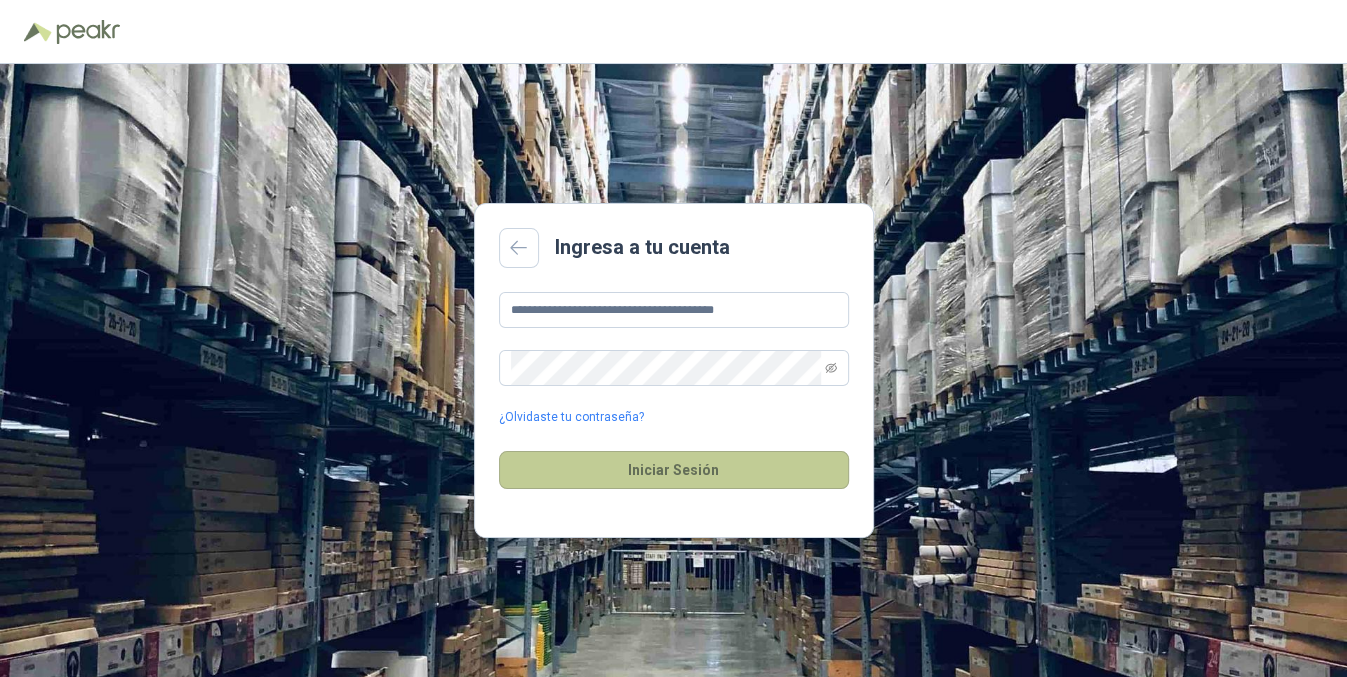 click on "Iniciar Sesión" at bounding box center [674, 470] 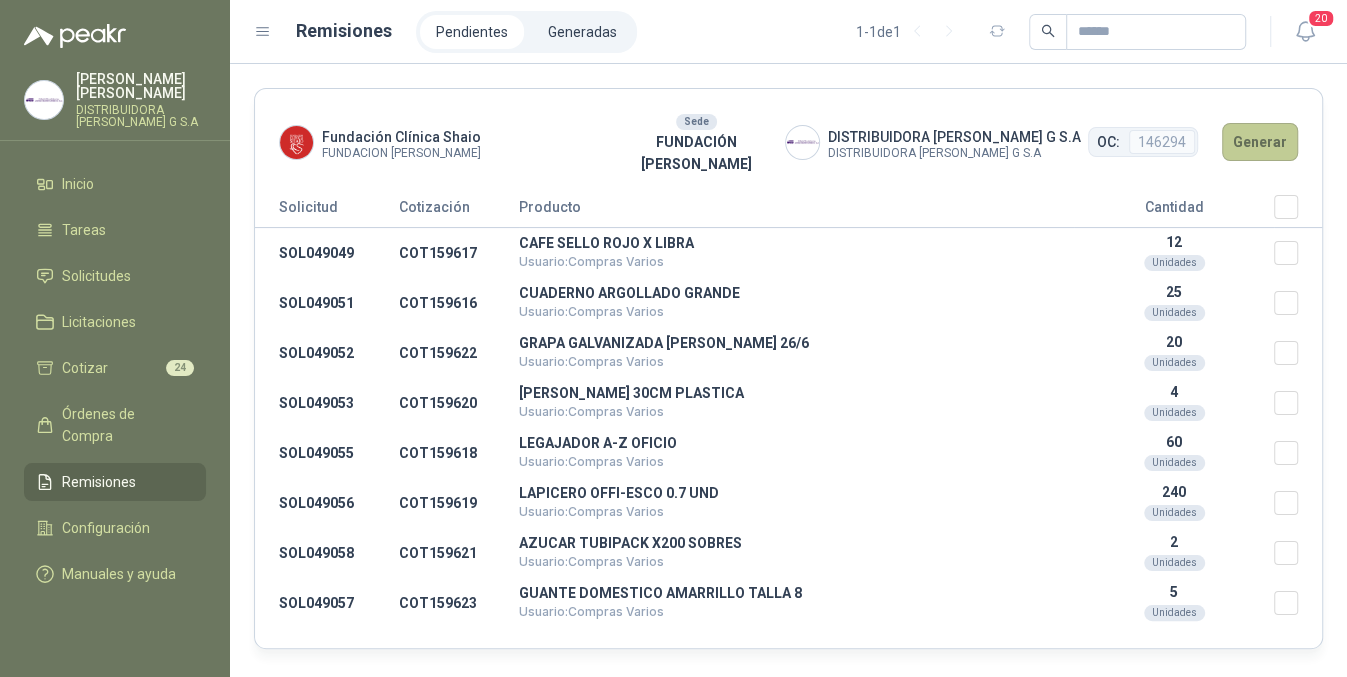 click on "Generar" at bounding box center [1260, 142] 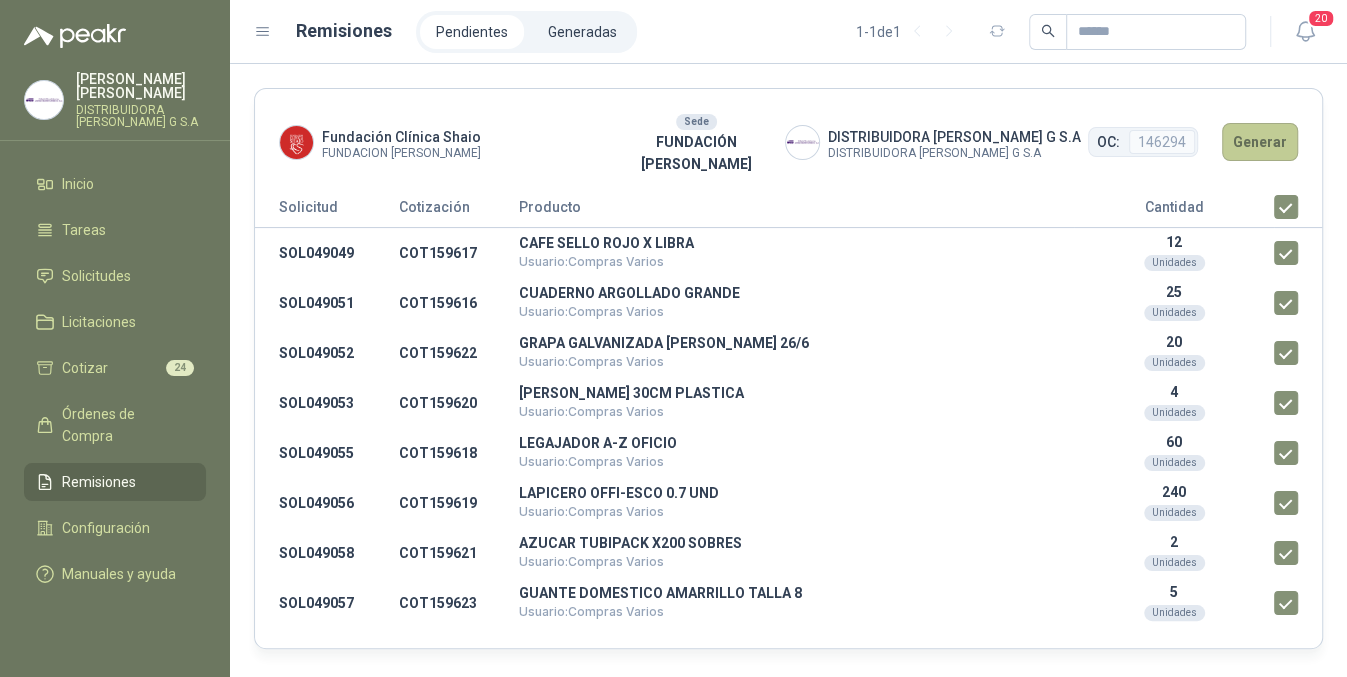 click on "Generar" at bounding box center (1260, 142) 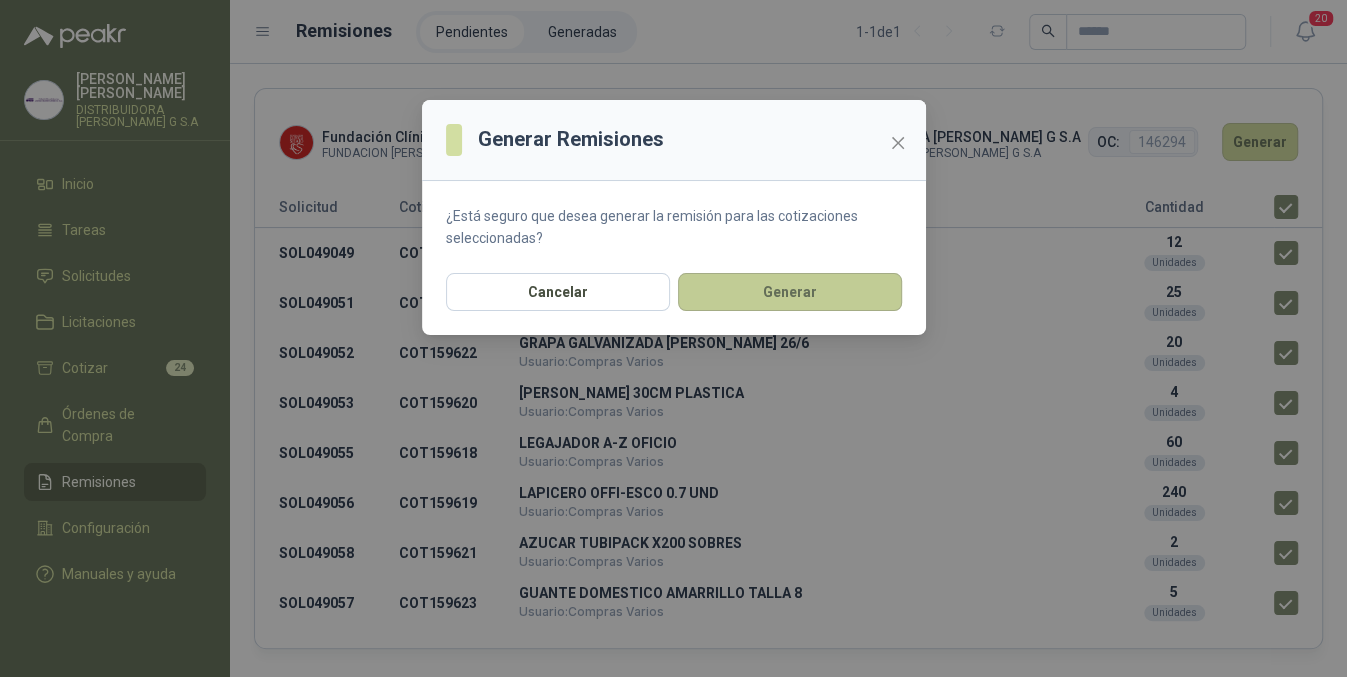 click on "Generar" at bounding box center [790, 292] 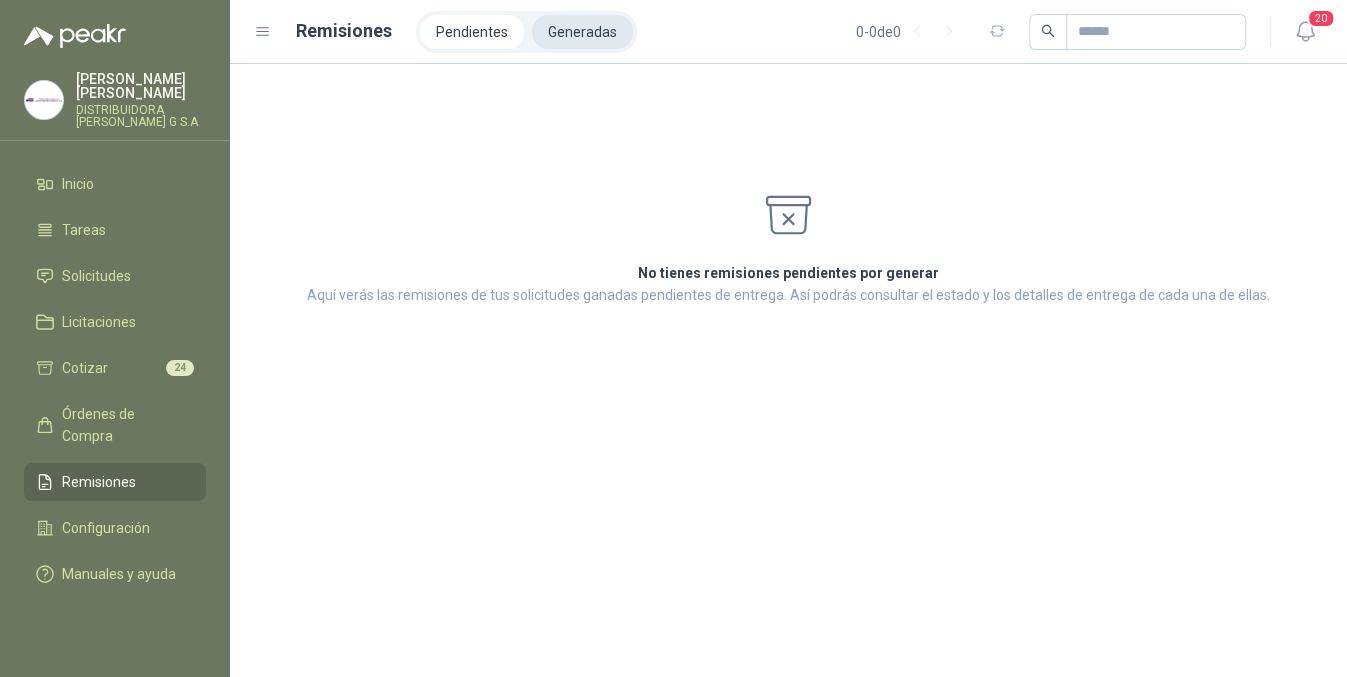 click on "Generadas" at bounding box center [582, 32] 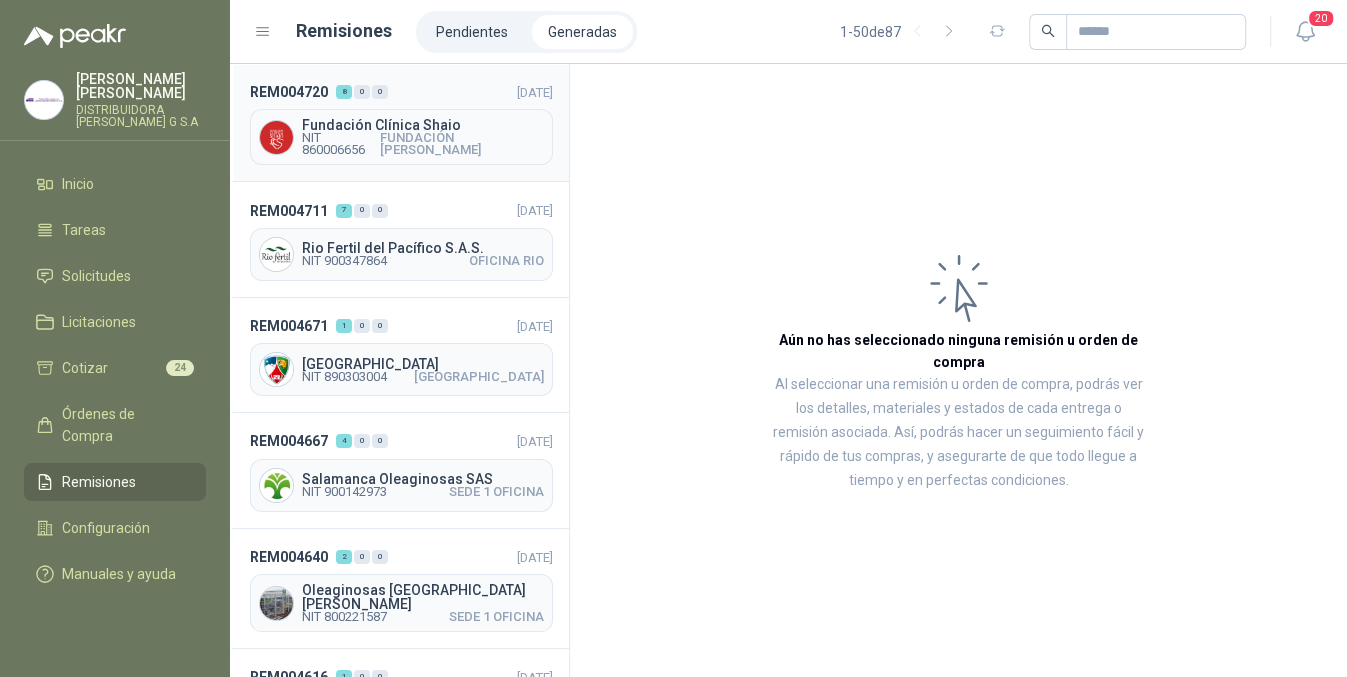 click on "FUNDACIÓN [PERSON_NAME]" at bounding box center (462, 144) 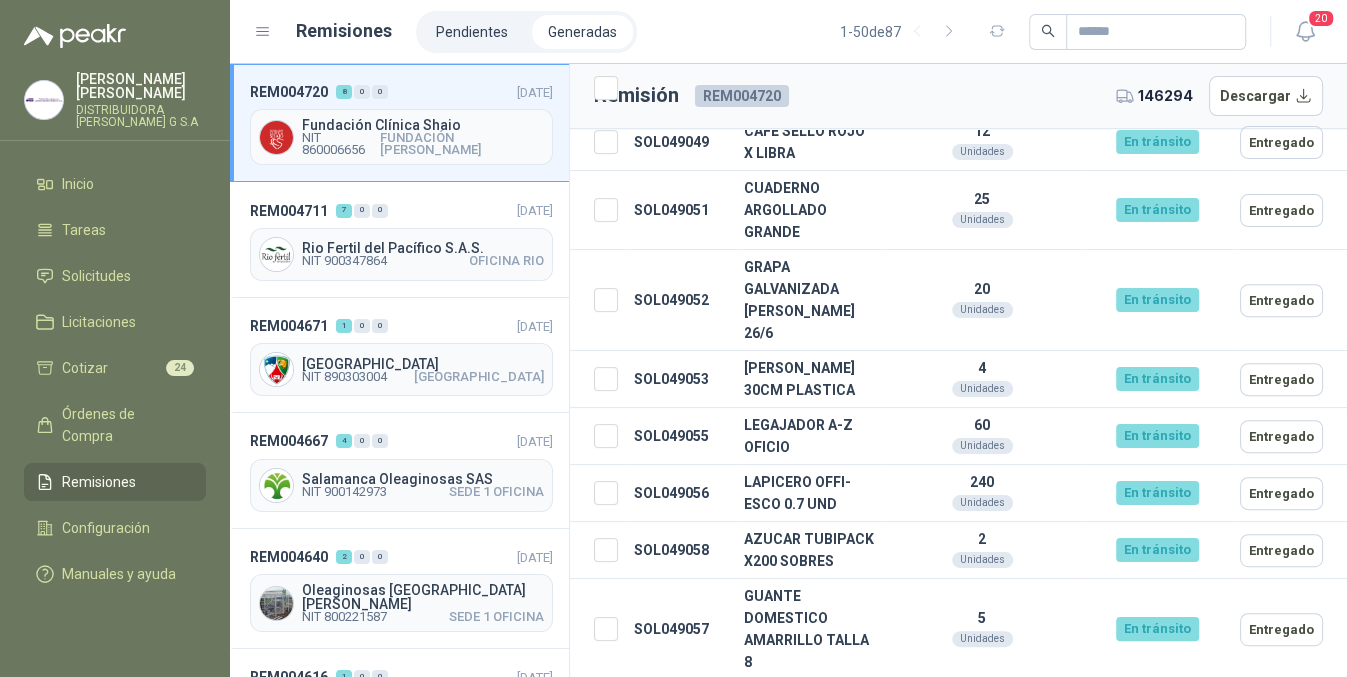 scroll, scrollTop: 0, scrollLeft: 0, axis: both 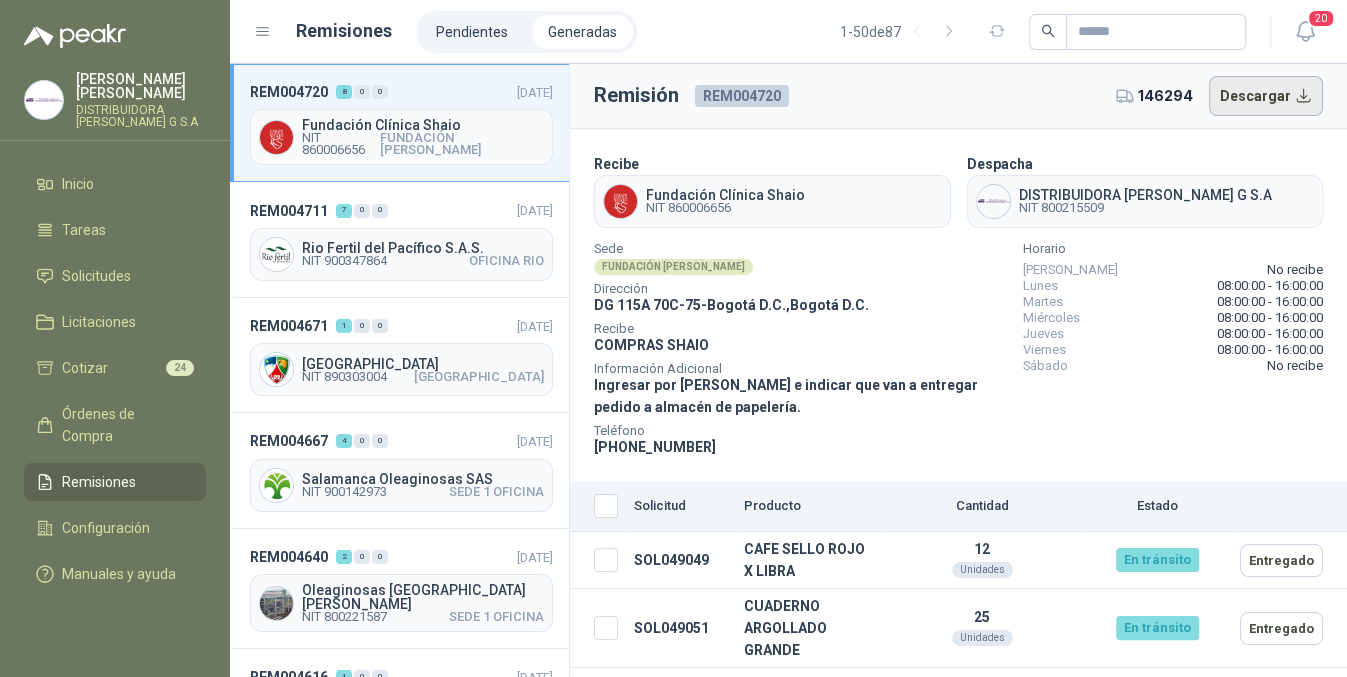 click on "Descargar" at bounding box center (1266, 96) 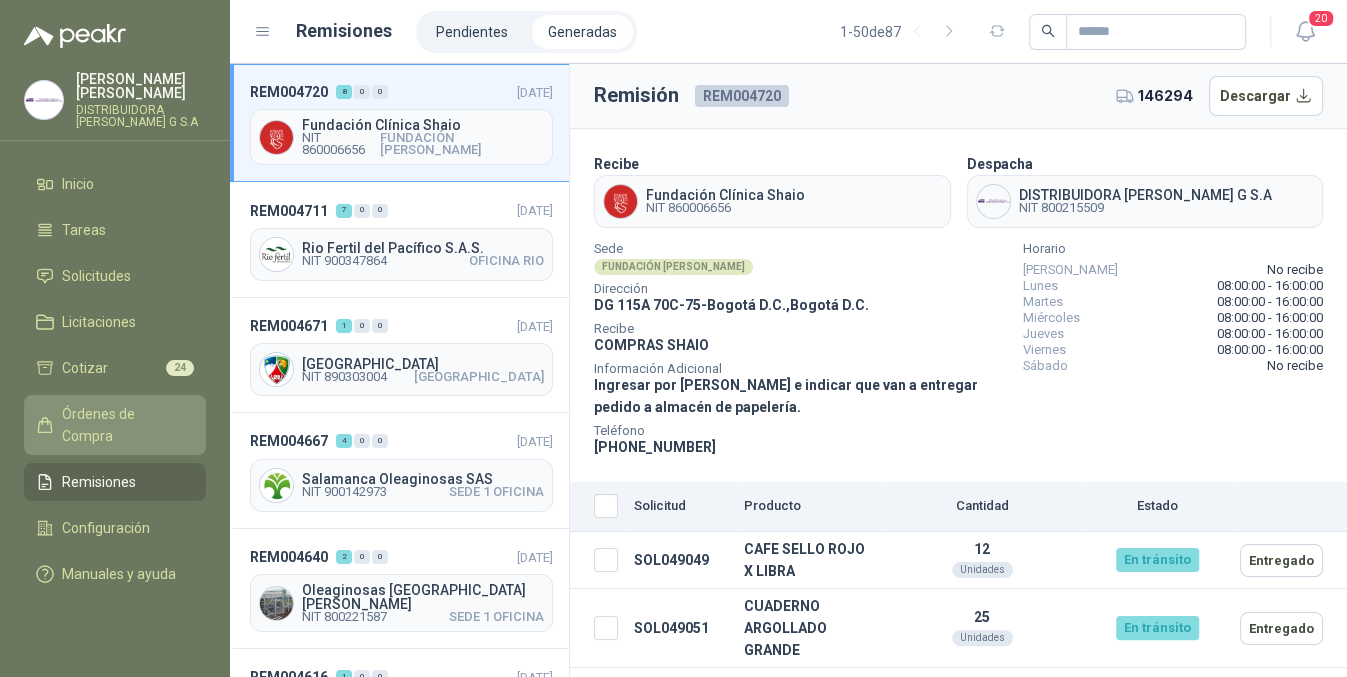 click on "Órdenes de Compra" at bounding box center [115, 425] 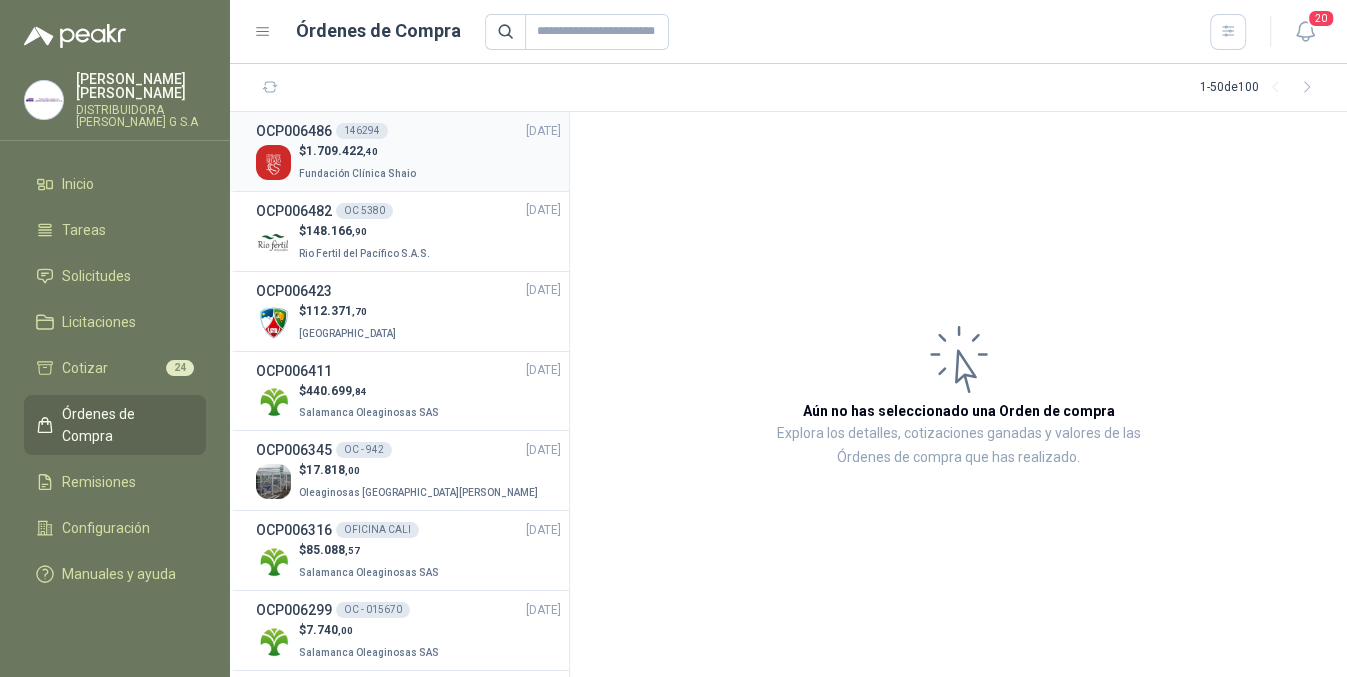 click on "$  1.709.422 ,40 Fundación Clínica Shaio" at bounding box center (408, 162) 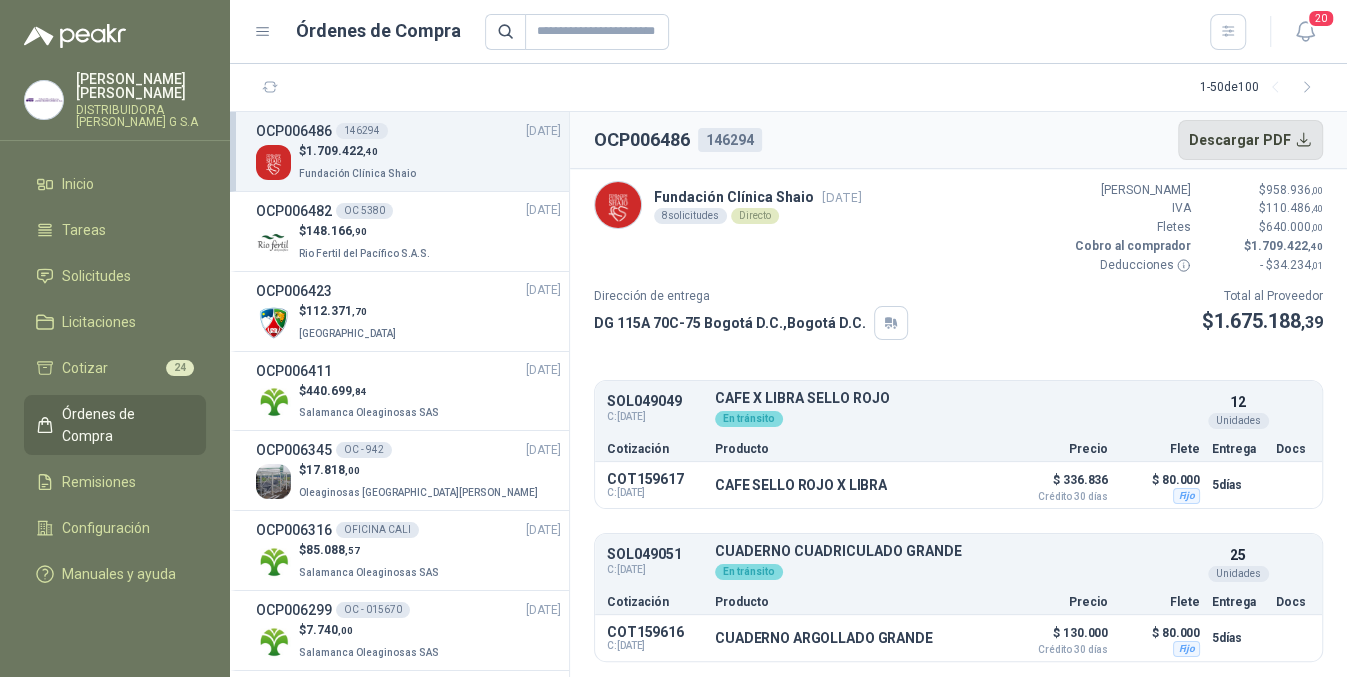 click on "Descargar PDF" at bounding box center (1251, 140) 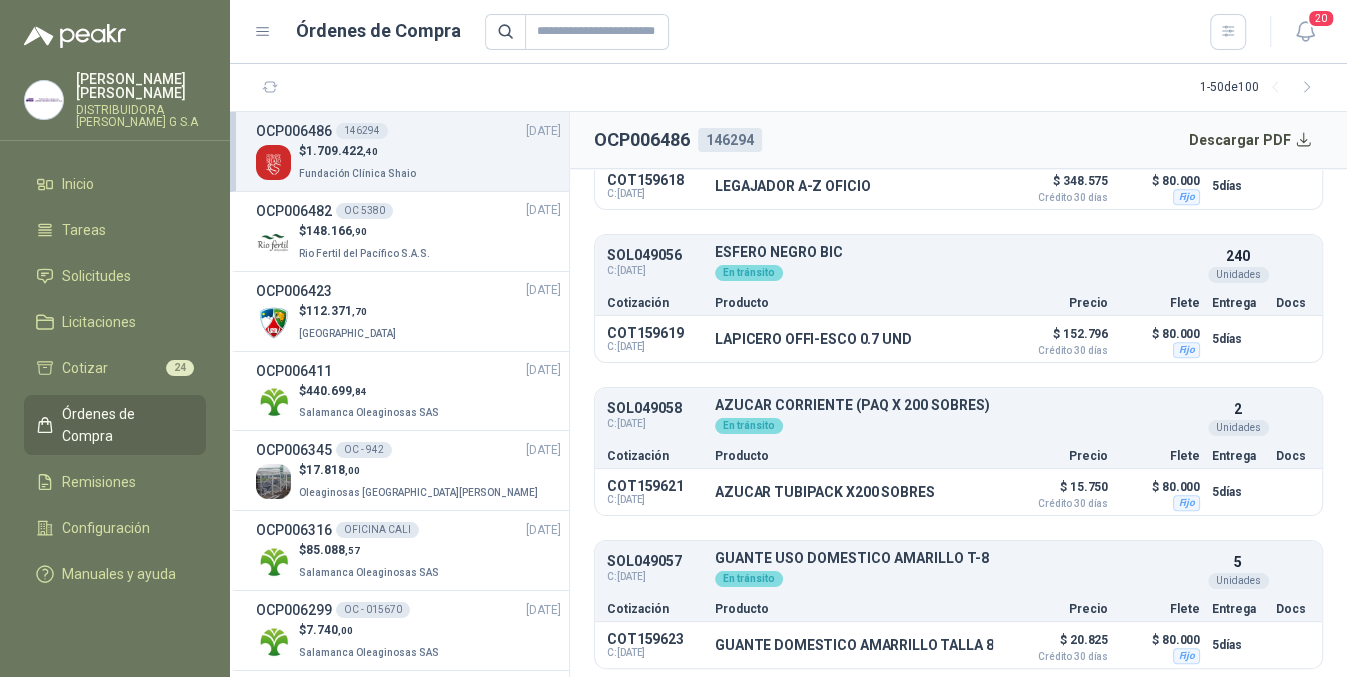 scroll, scrollTop: 912, scrollLeft: 0, axis: vertical 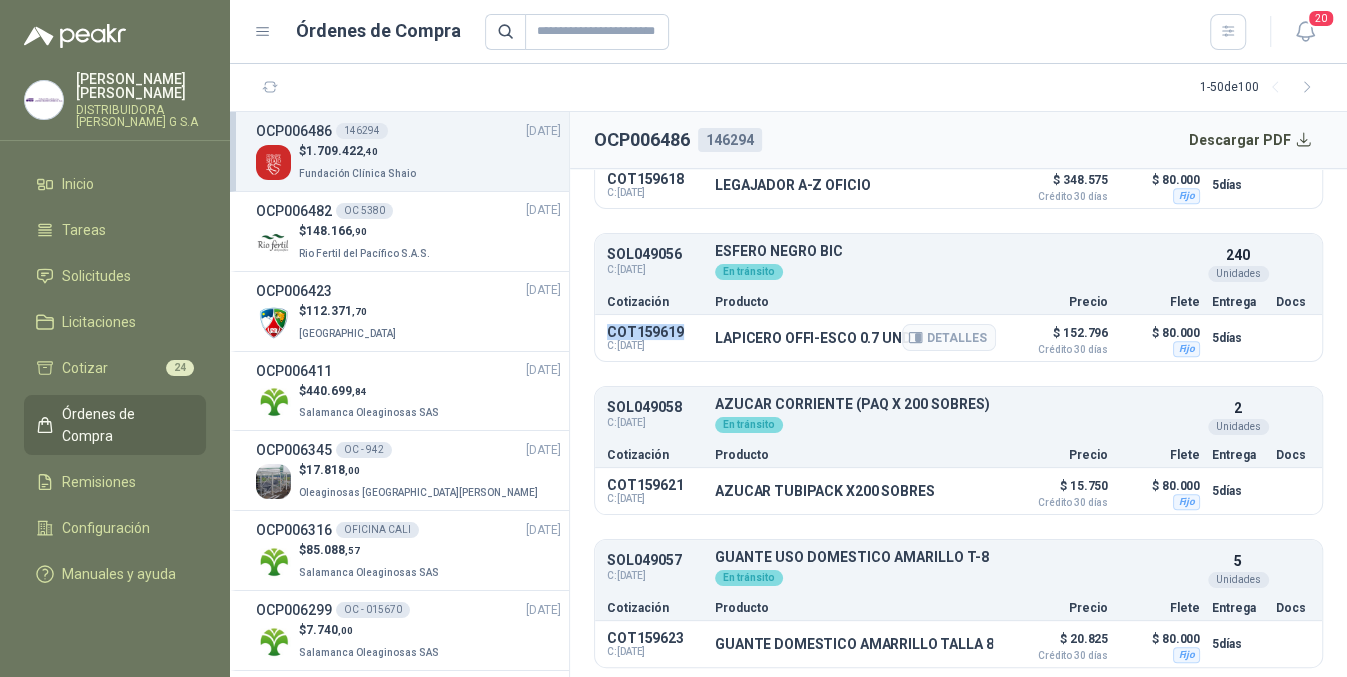 drag, startPoint x: 683, startPoint y: 324, endPoint x: 601, endPoint y: 333, distance: 82.492424 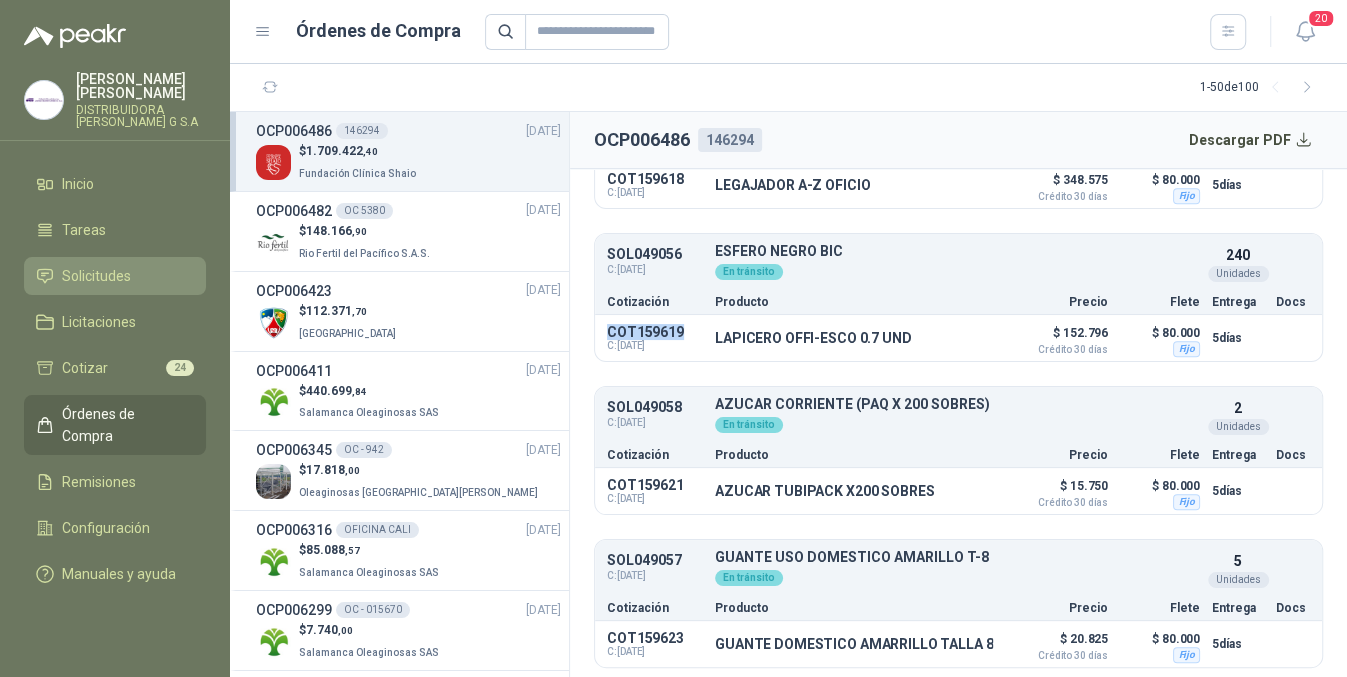 click on "Solicitudes" at bounding box center [96, 276] 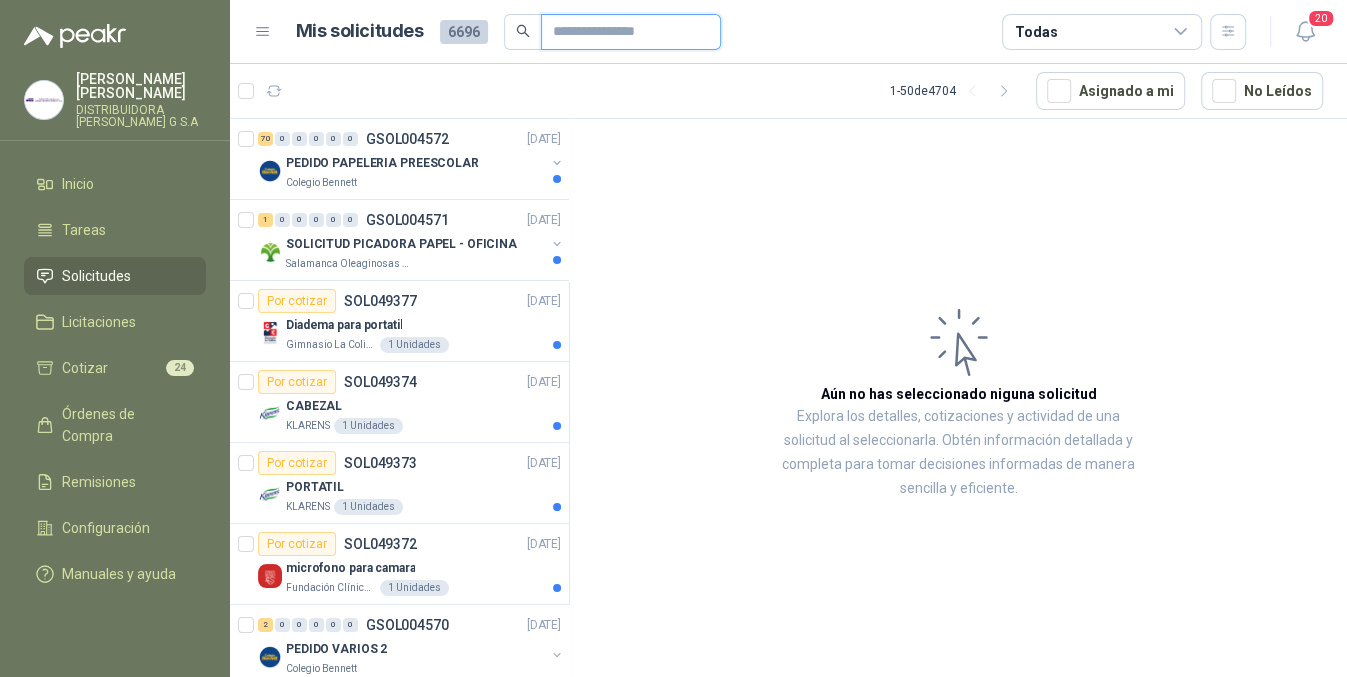 click at bounding box center [623, 32] 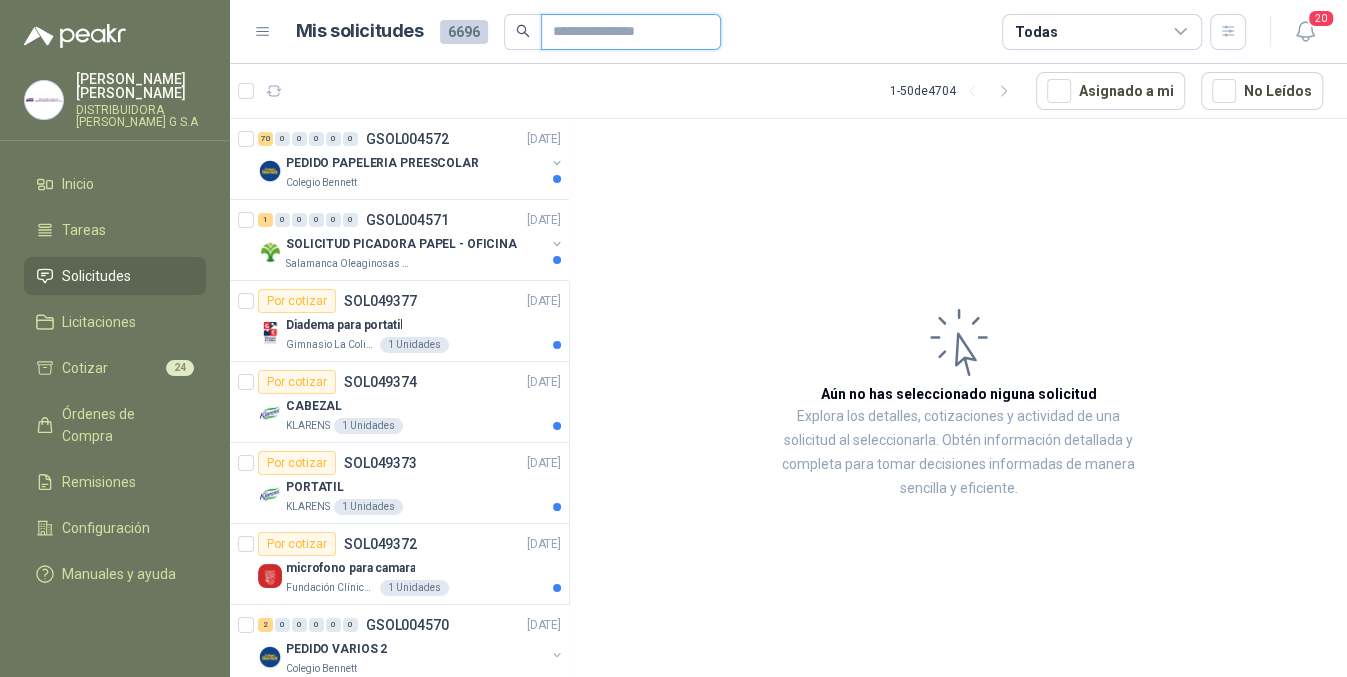 paste on "*********" 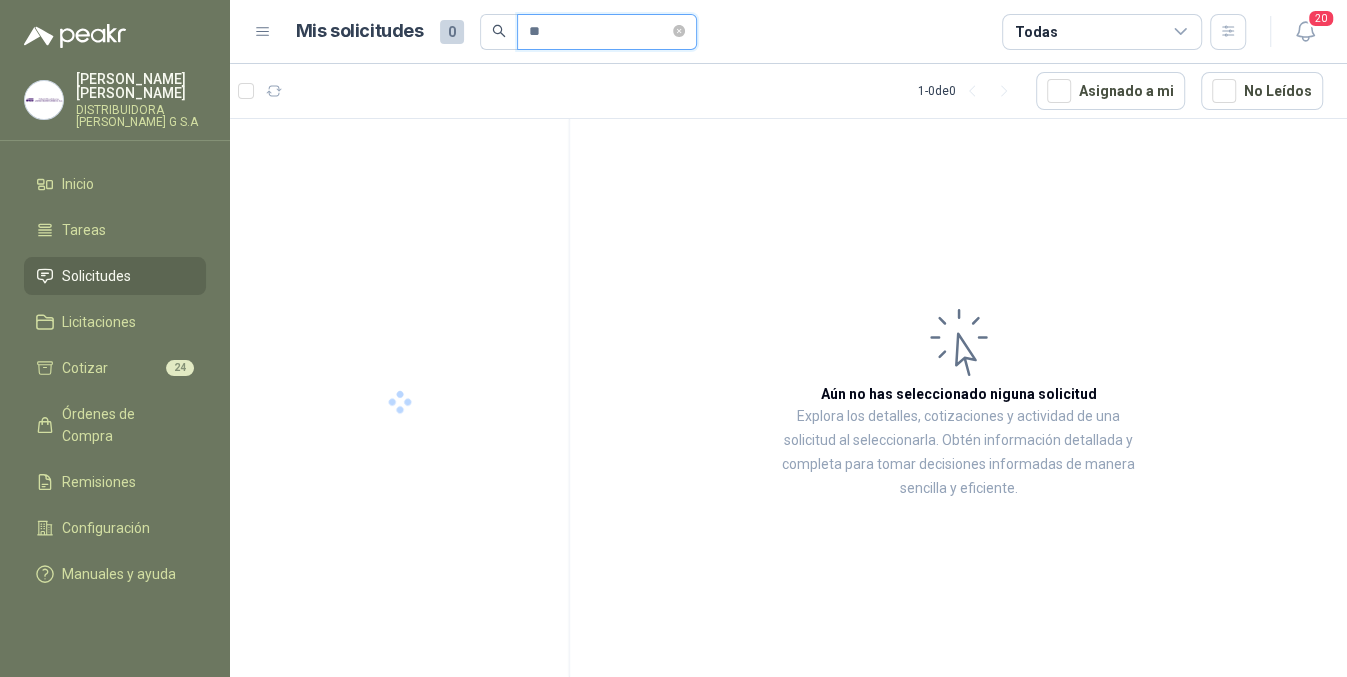 type on "*" 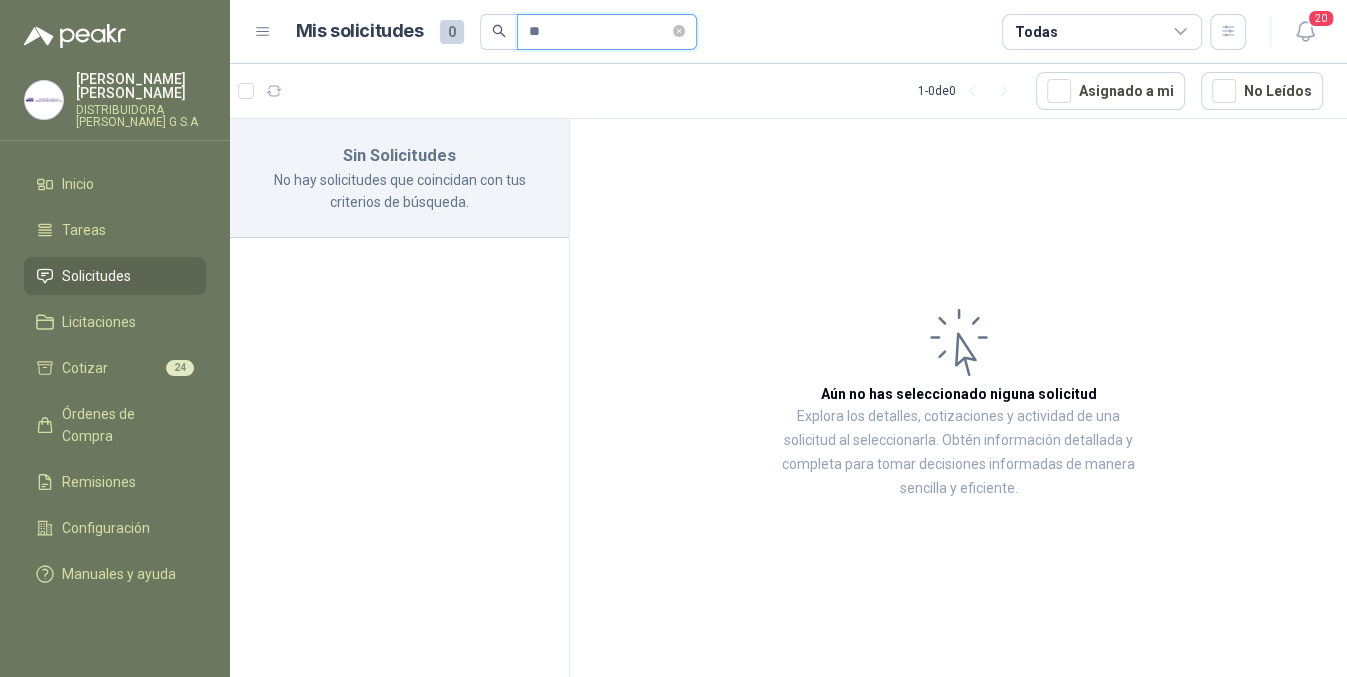 type on "*" 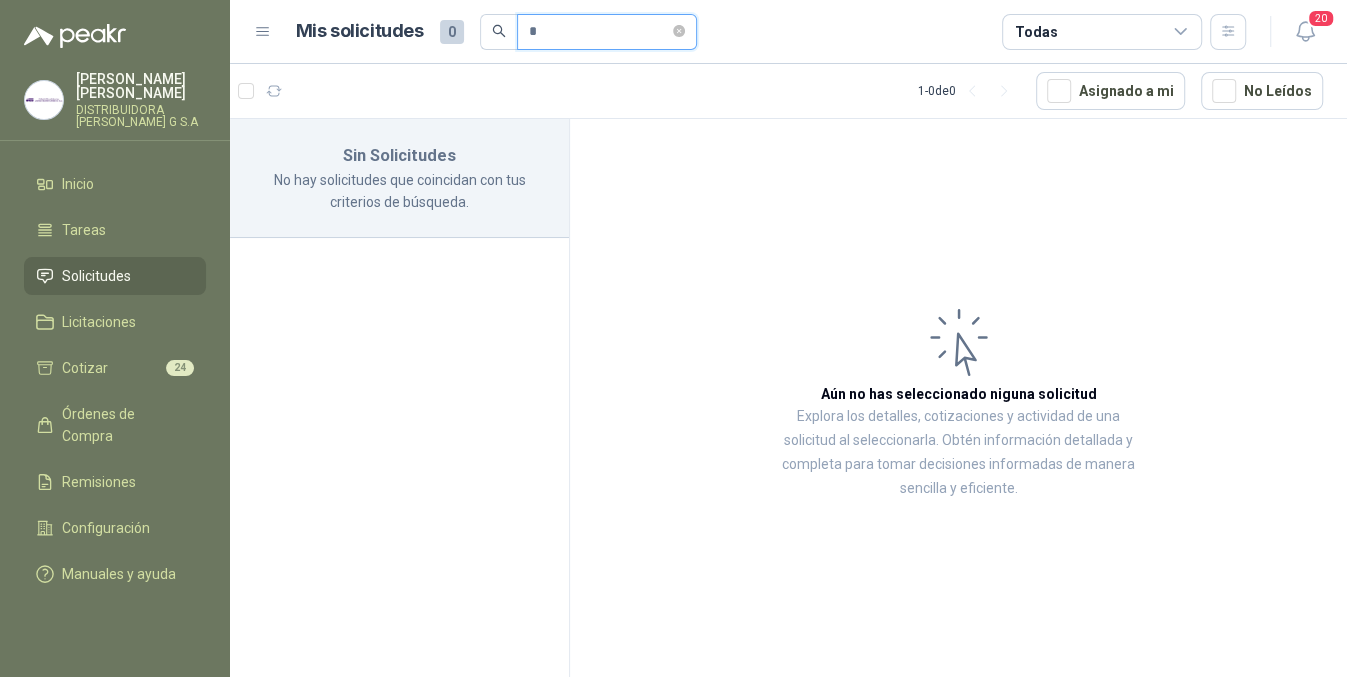 type 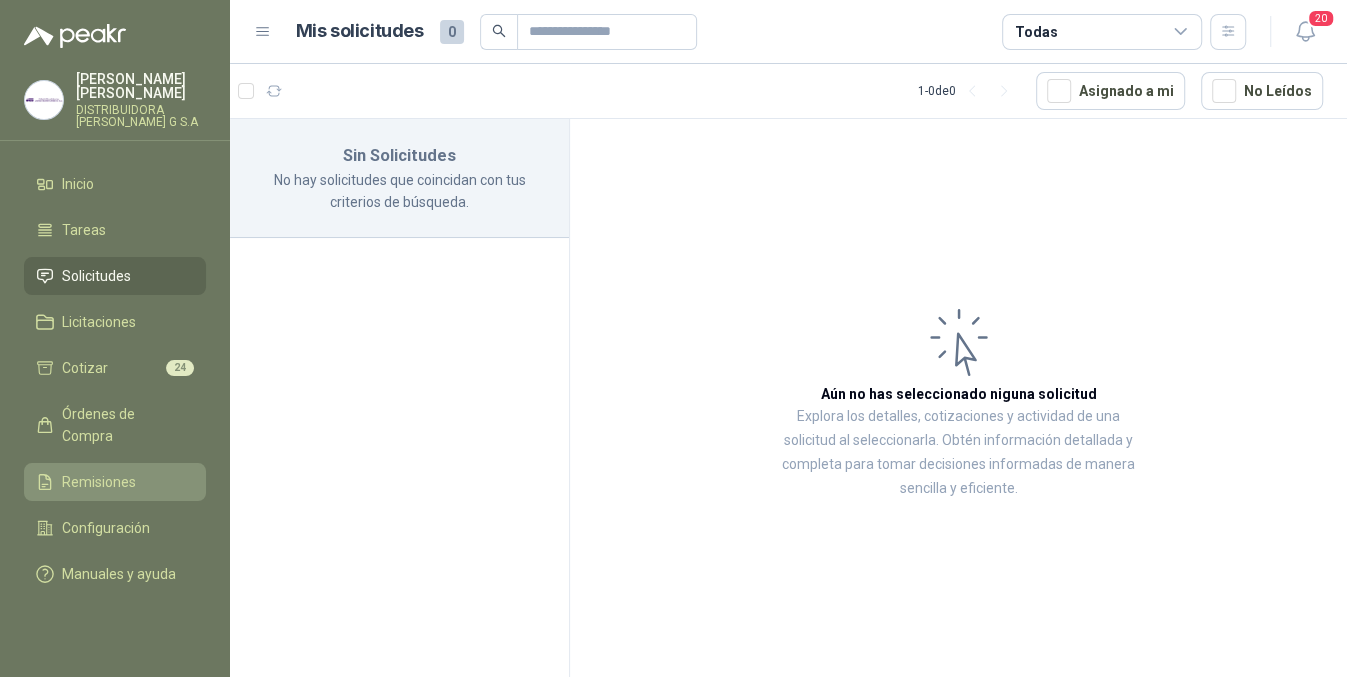click on "Remisiones" at bounding box center (115, 482) 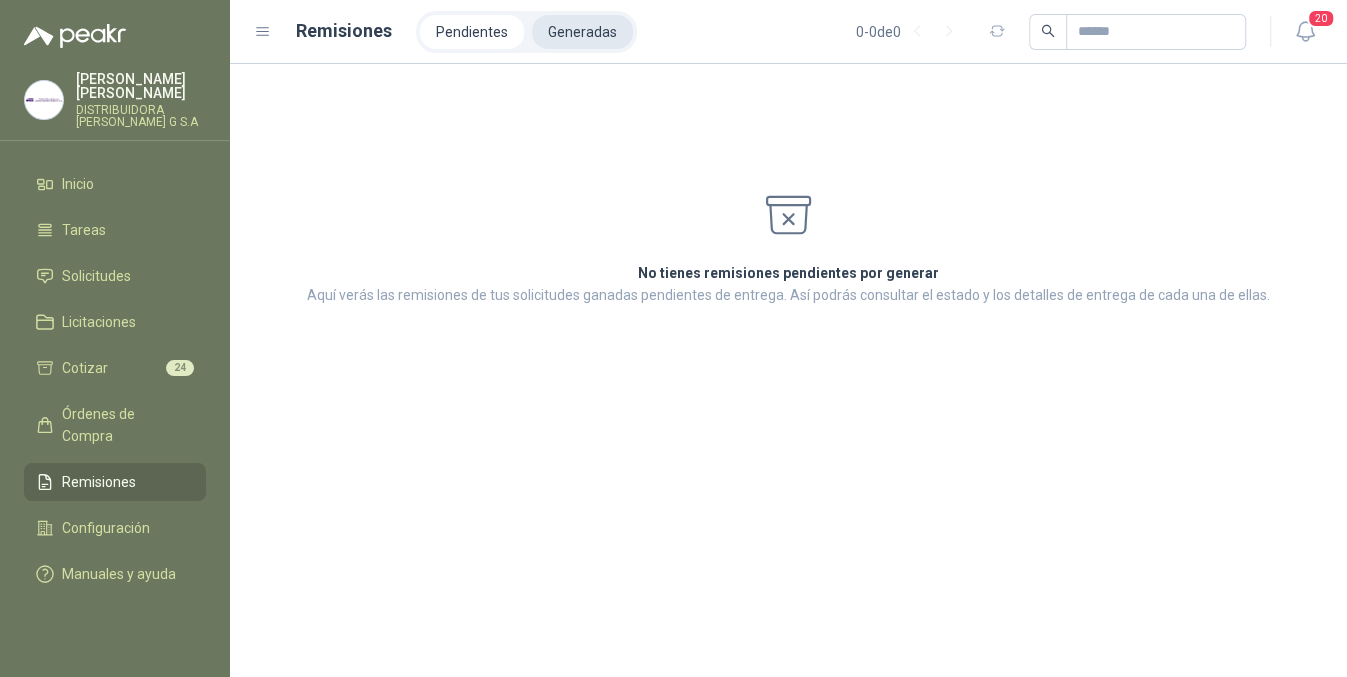 click on "Generadas" at bounding box center (582, 32) 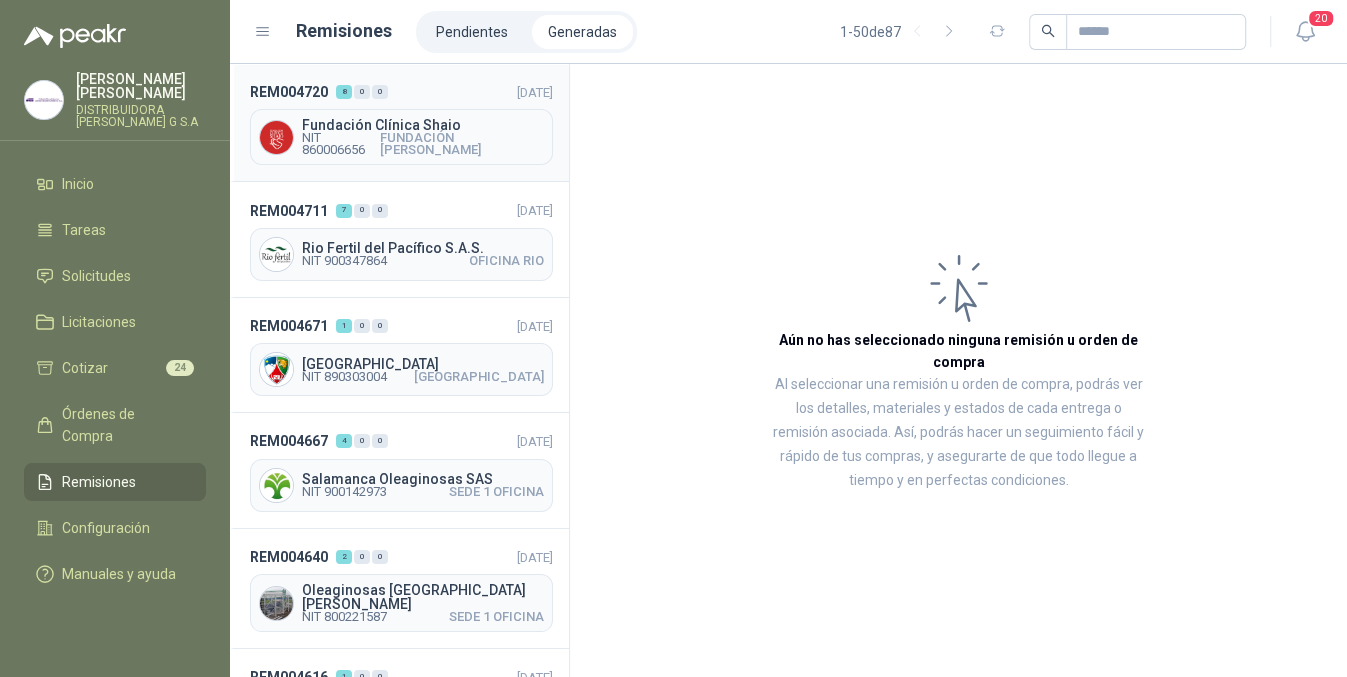 click on "Fundación Clínica Shaio" at bounding box center (423, 125) 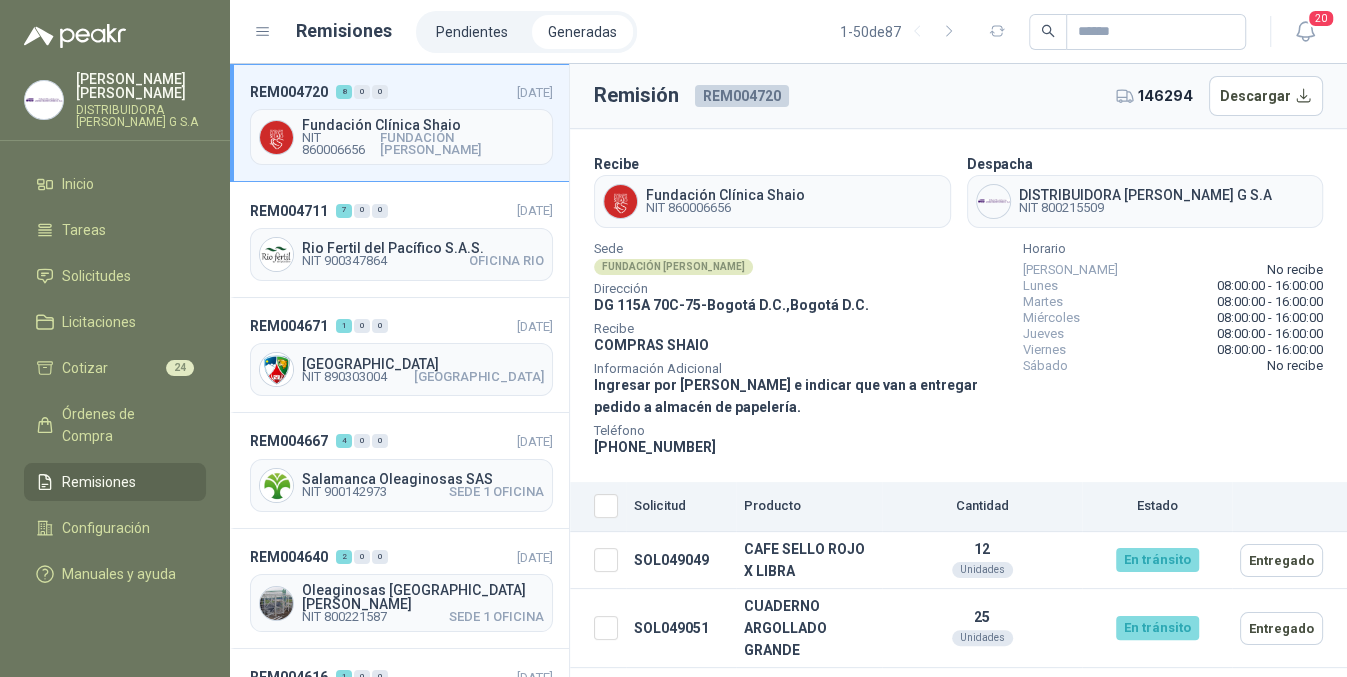 scroll, scrollTop: 366, scrollLeft: 0, axis: vertical 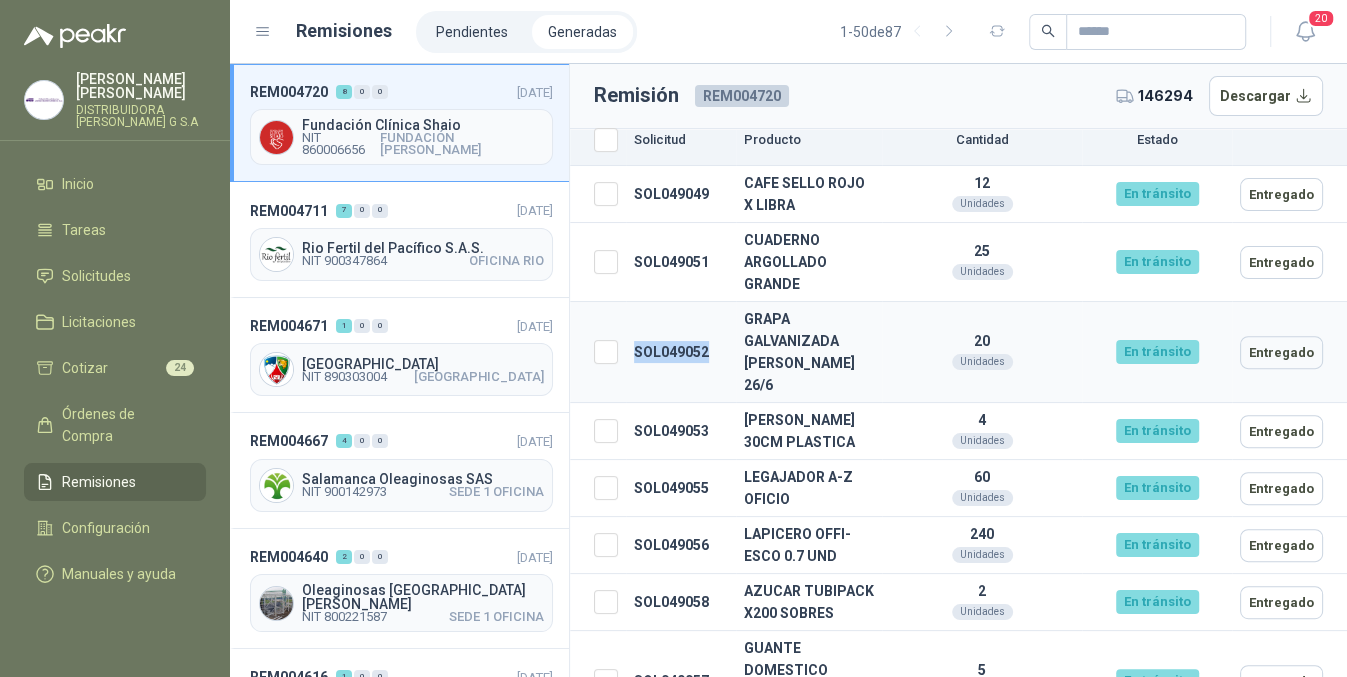 drag, startPoint x: 706, startPoint y: 336, endPoint x: 628, endPoint y: 338, distance: 78.025635 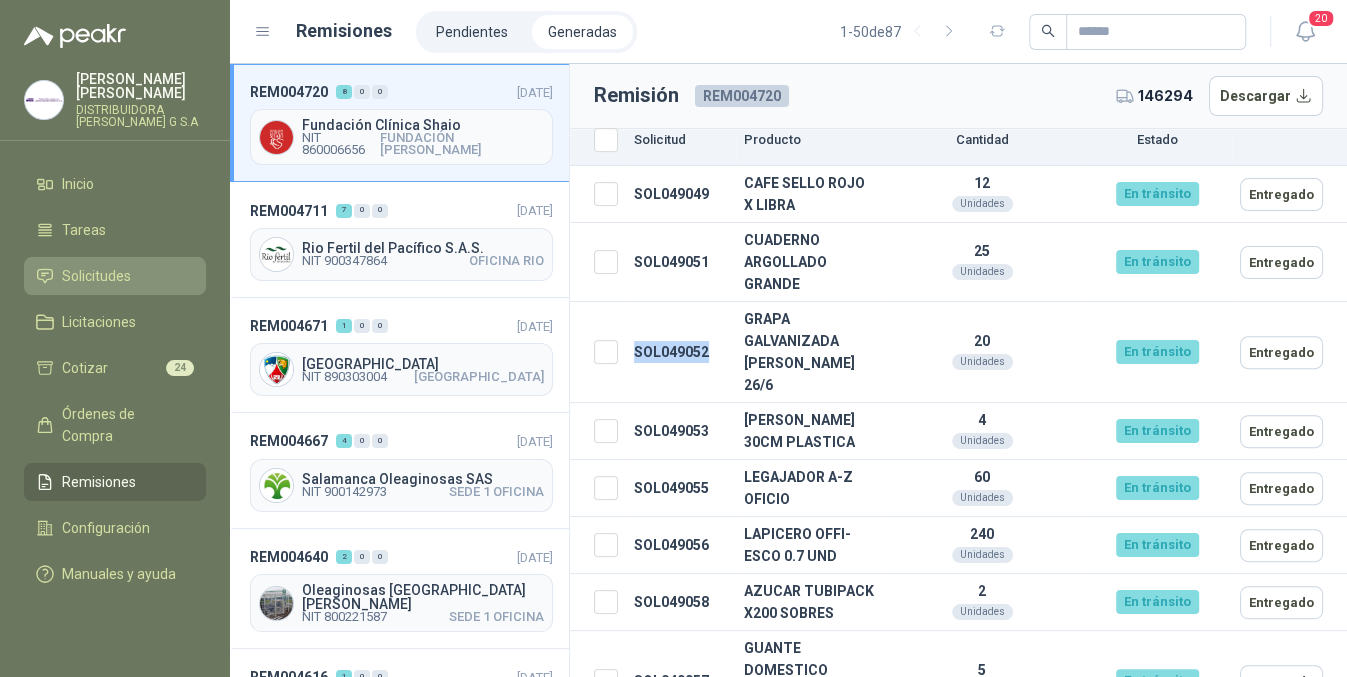 click on "Solicitudes" at bounding box center (96, 276) 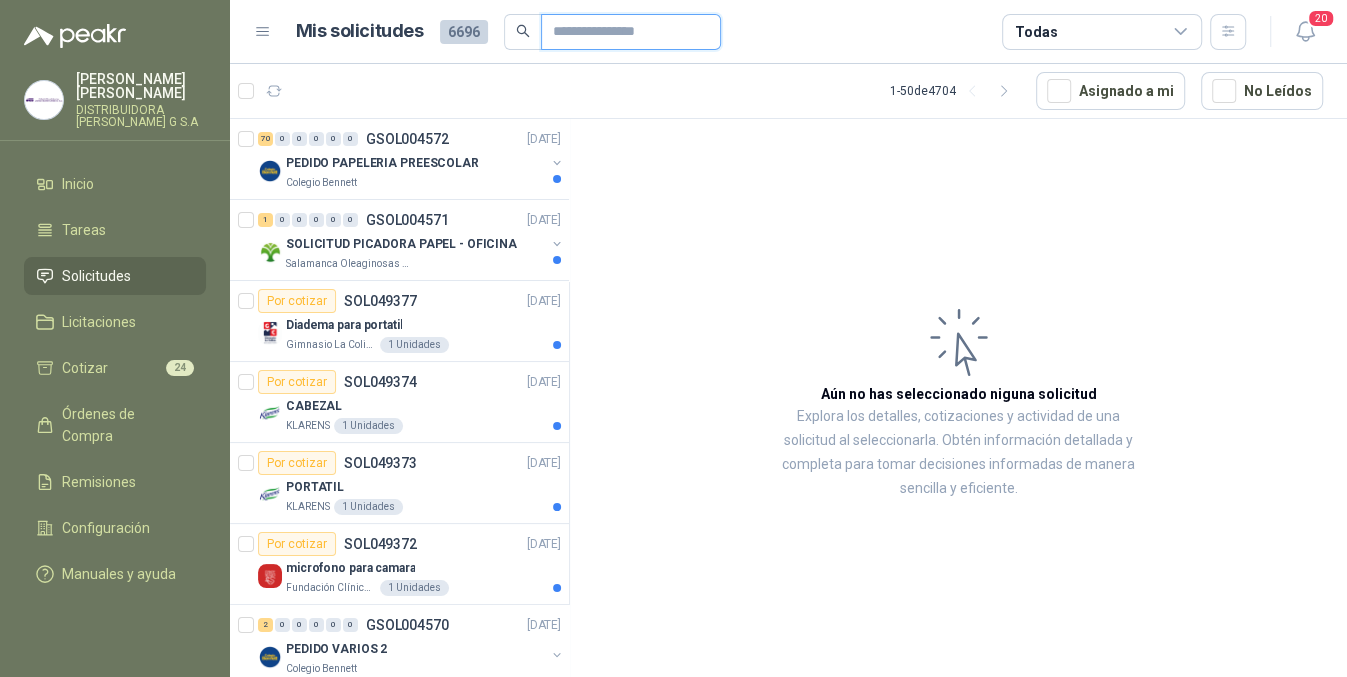 click at bounding box center [623, 32] 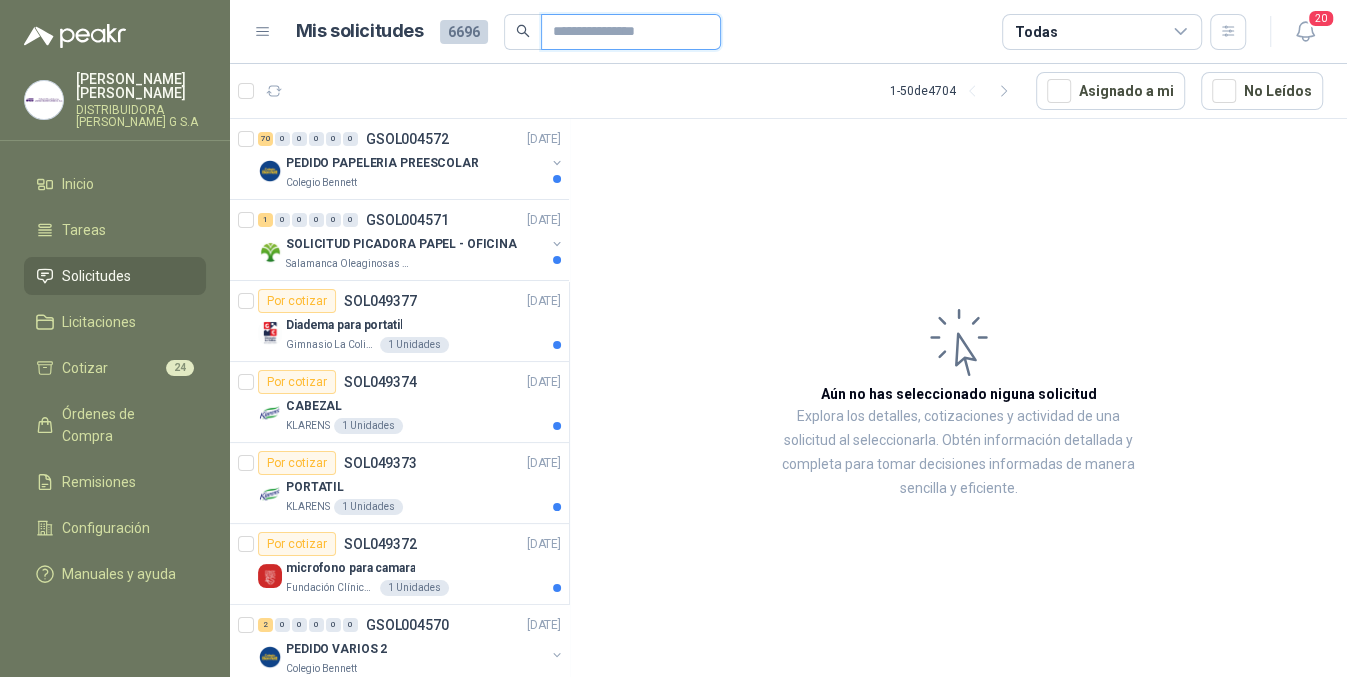 paste on "*********" 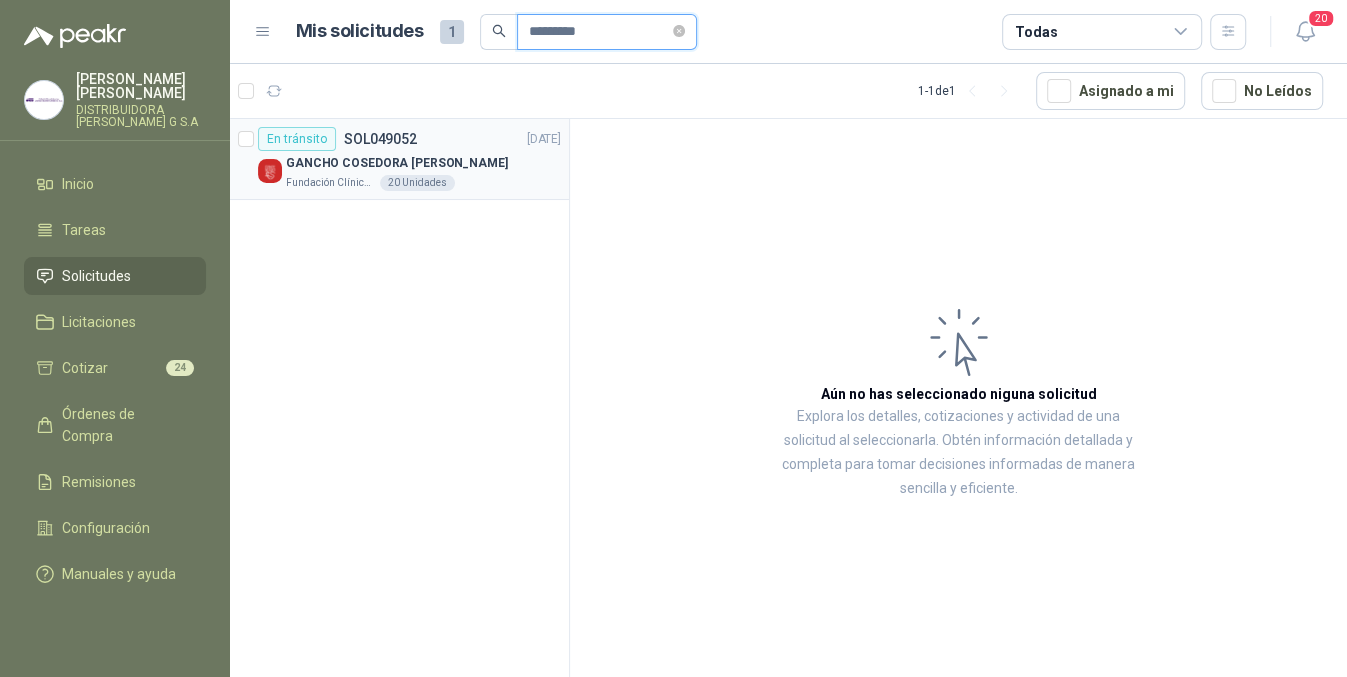 type on "*********" 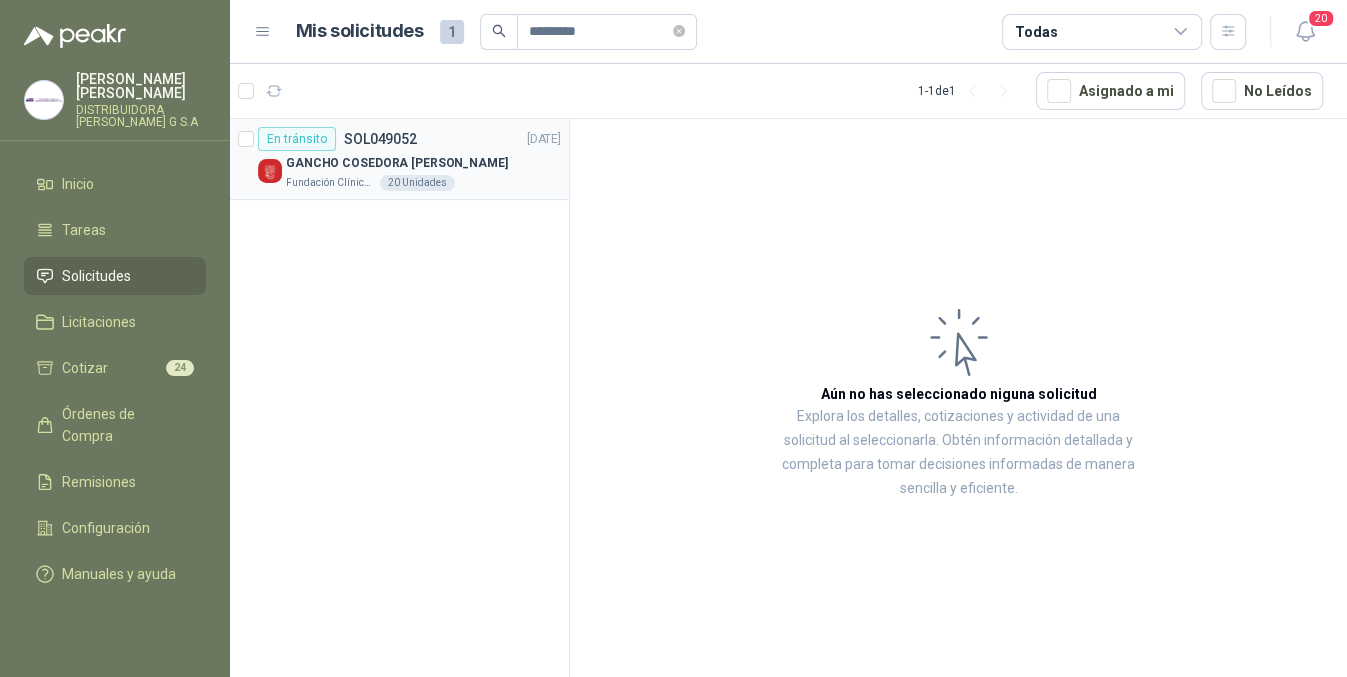 click on "GANCHO COSEDORA [PERSON_NAME]" at bounding box center [423, 163] 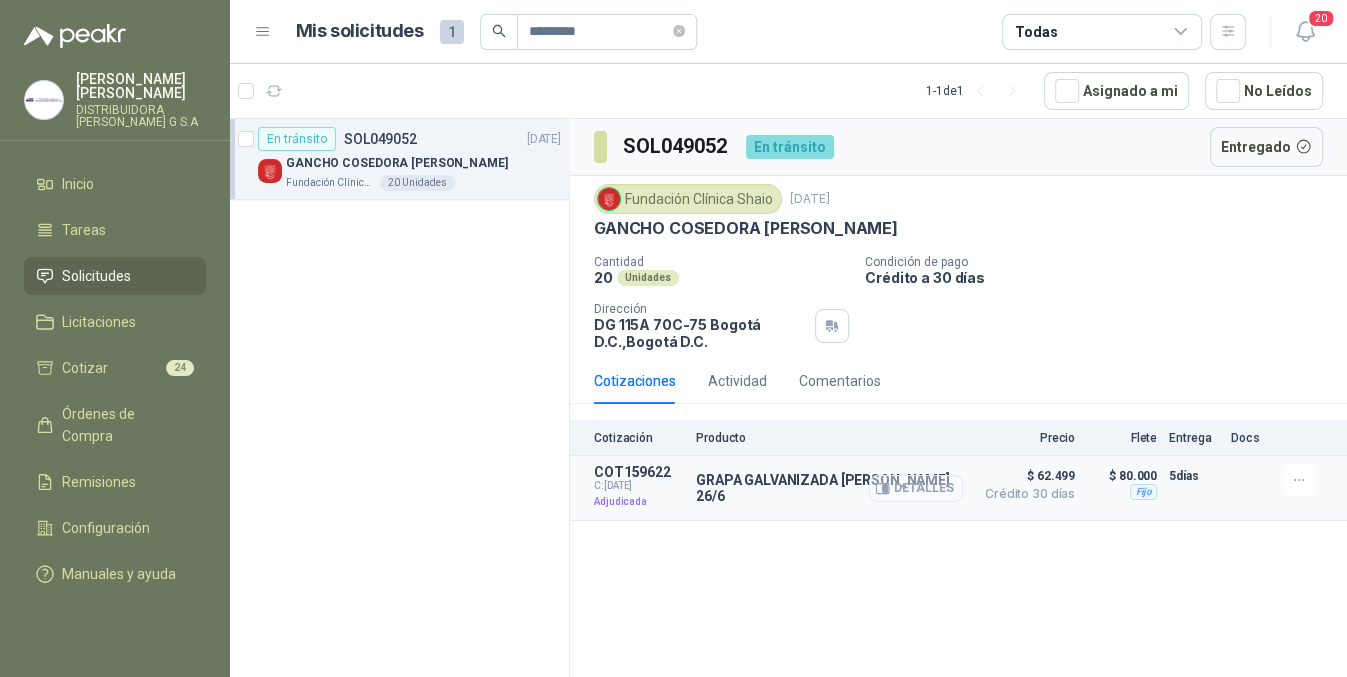 click on "Detalles" at bounding box center (916, 488) 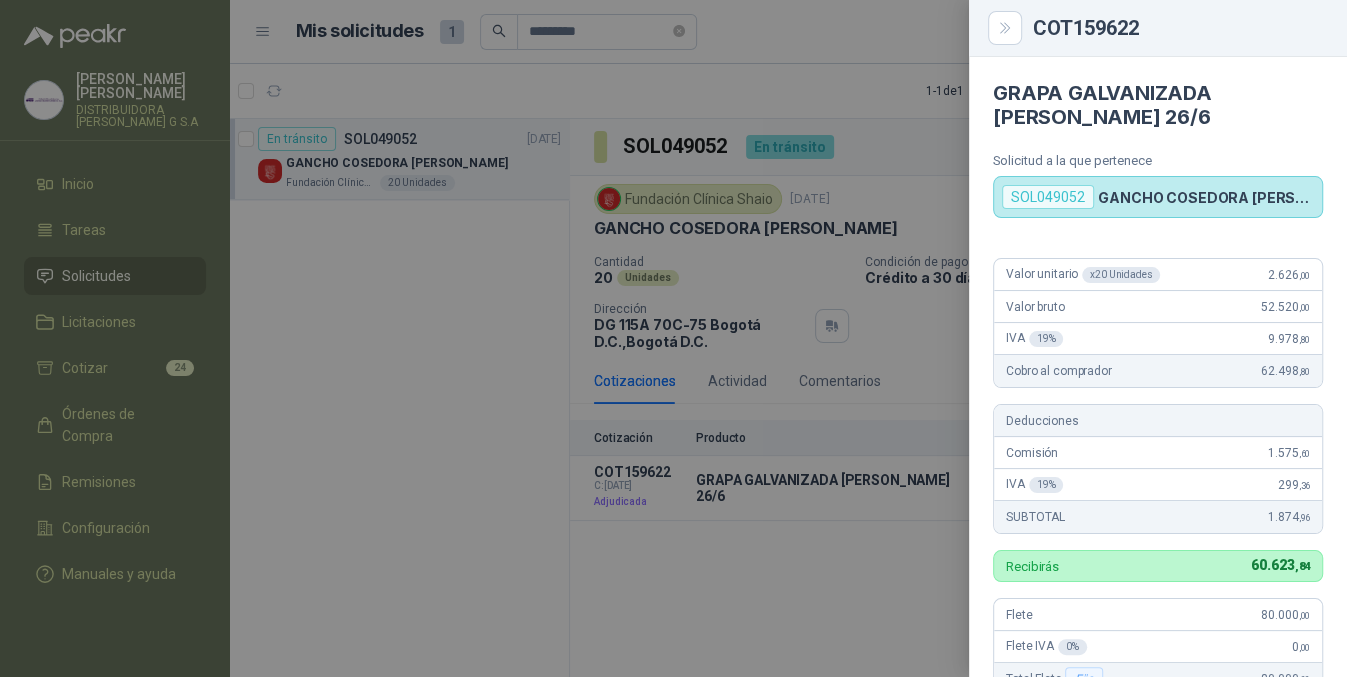 click at bounding box center (673, 338) 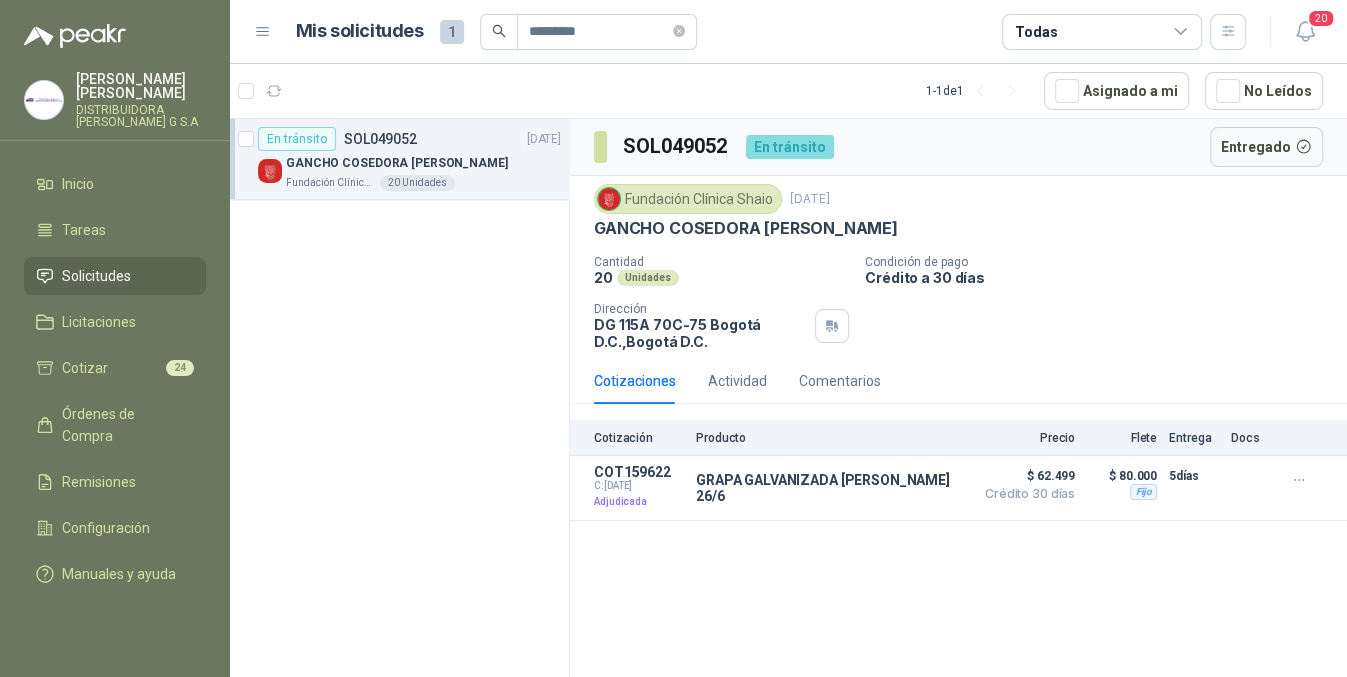 type 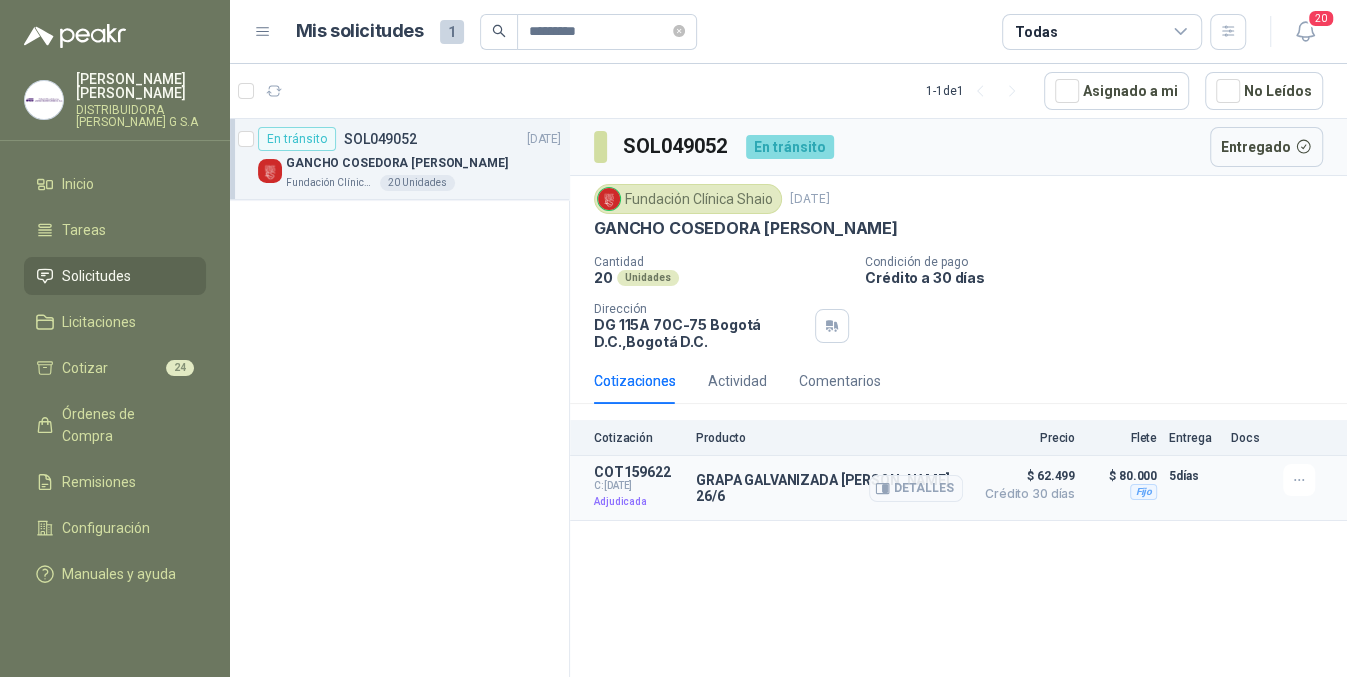 click on "Detalles" at bounding box center [916, 488] 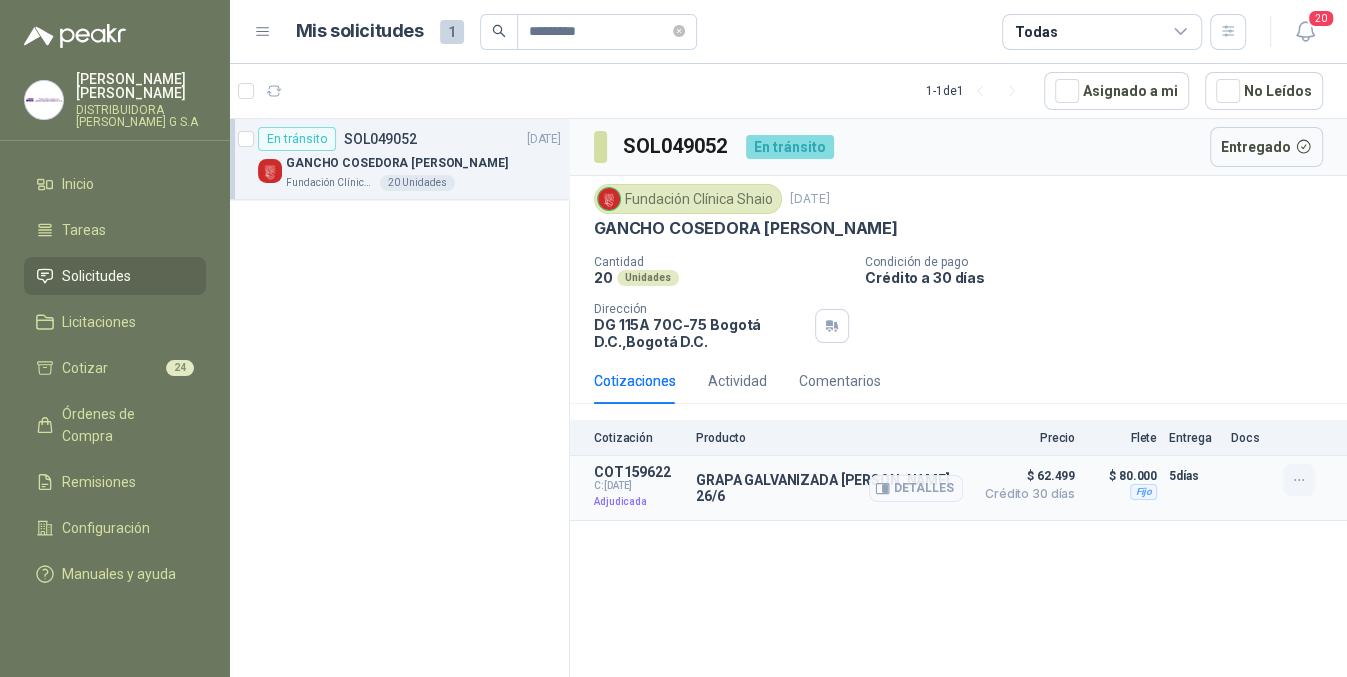 click at bounding box center [1299, 480] 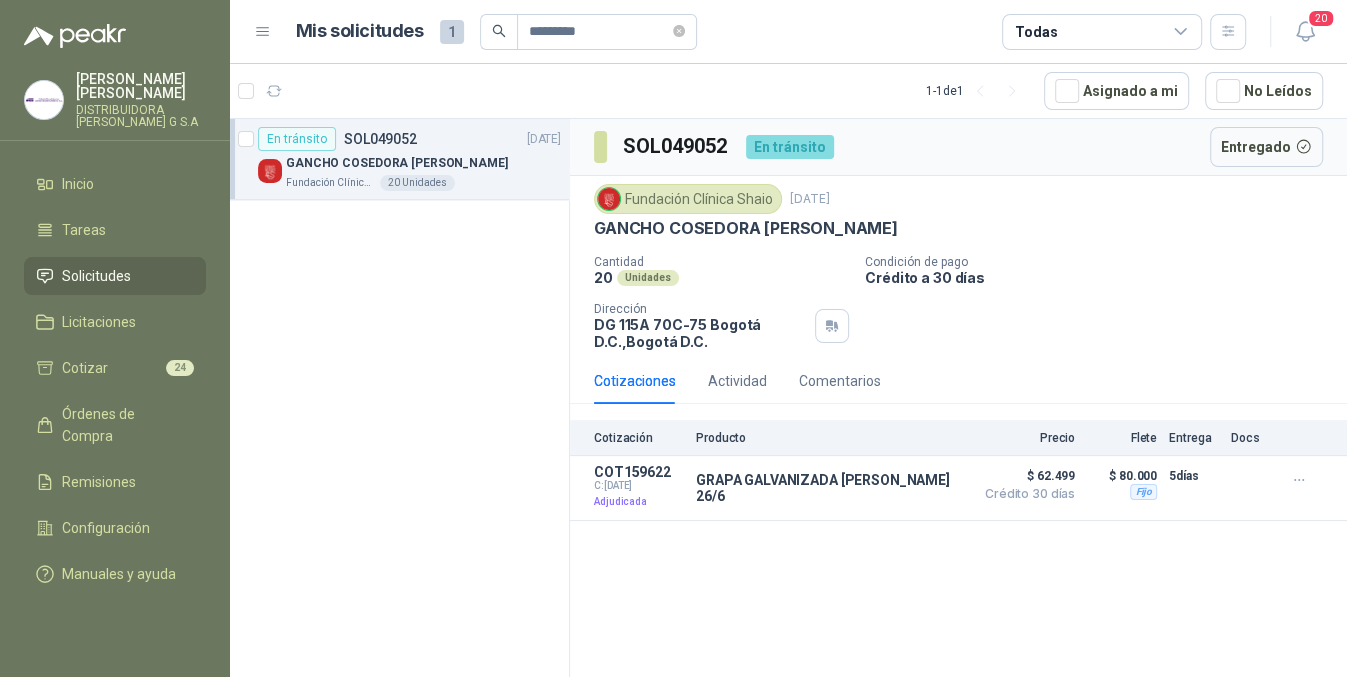 click on "SOL049052 En [PERSON_NAME] Entregado  Fundación Clínica Shaio [DATE]   GANCHO COSEDORA [PERSON_NAME] Cantidad 20   Unidades Condición de pago Crédito a 30 [PERSON_NAME] Dirección DG 115A 70C-75   Bogotá D.C. ,  [GEOGRAPHIC_DATA] D.C. Cotizaciones Actividad Comentarios Cotización Producto Precio [PERSON_NAME] Entrega Docs COT159622 C:  [DATE] Adjudicada GRAPA GALVANIZADA [PERSON_NAME] 26/6  Detalles $ 62.499 Crédito 30 [PERSON_NAME] $ 62.499 Crédito 30 [PERSON_NAME] Fijo   $ 80.000 Entrega:    5  [PERSON_NAME] $ 80.000 Fijo   5  [PERSON_NAME]" at bounding box center [958, 401] 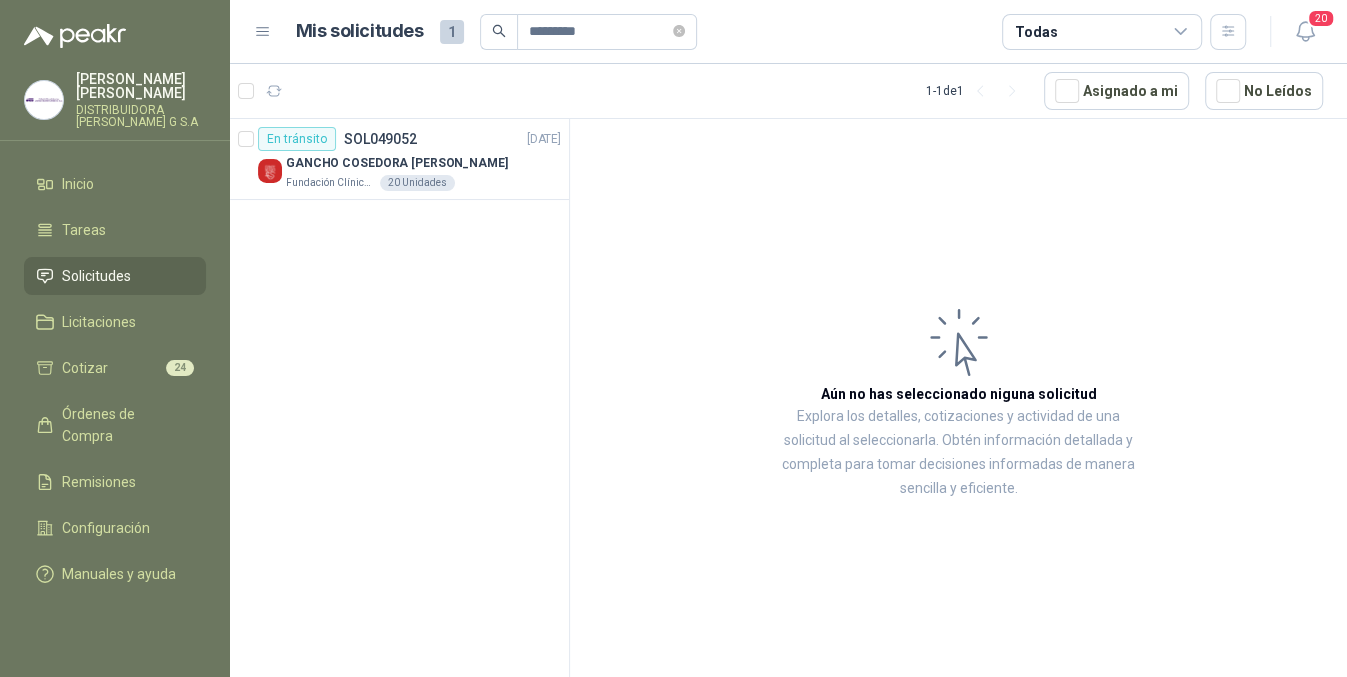 click on "Solicitudes" at bounding box center [115, 276] 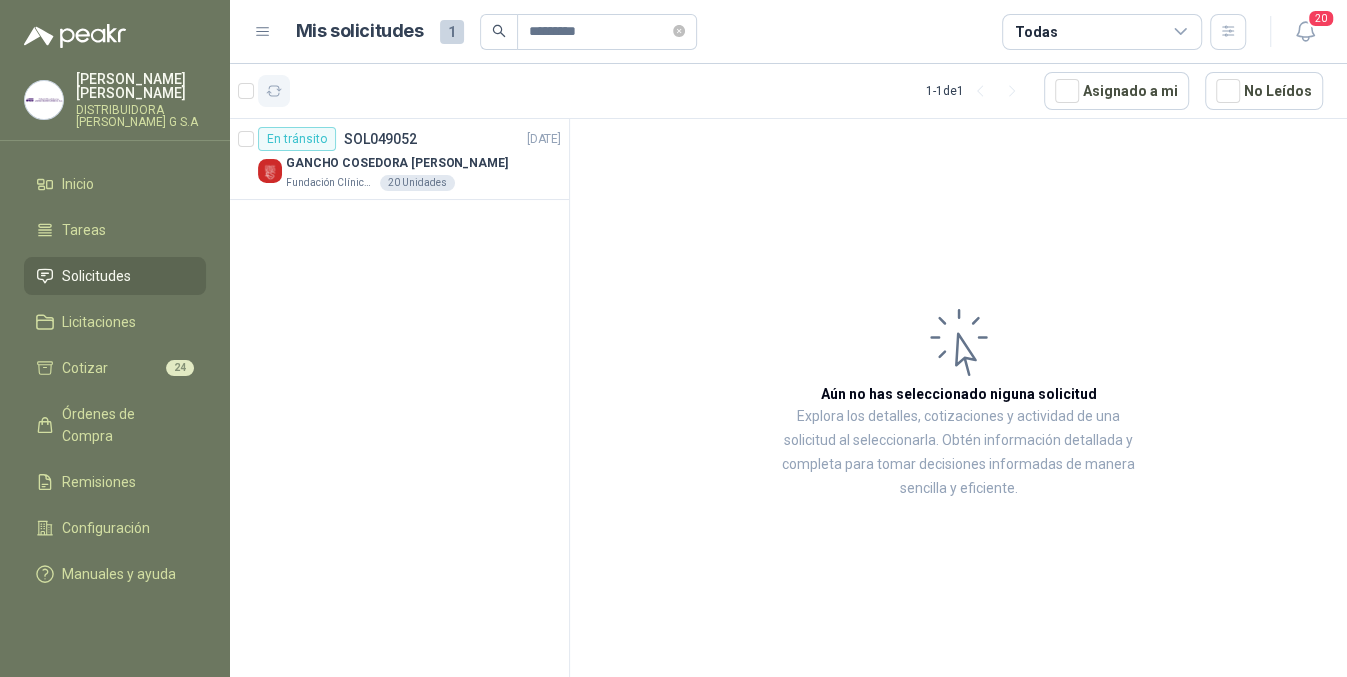 click 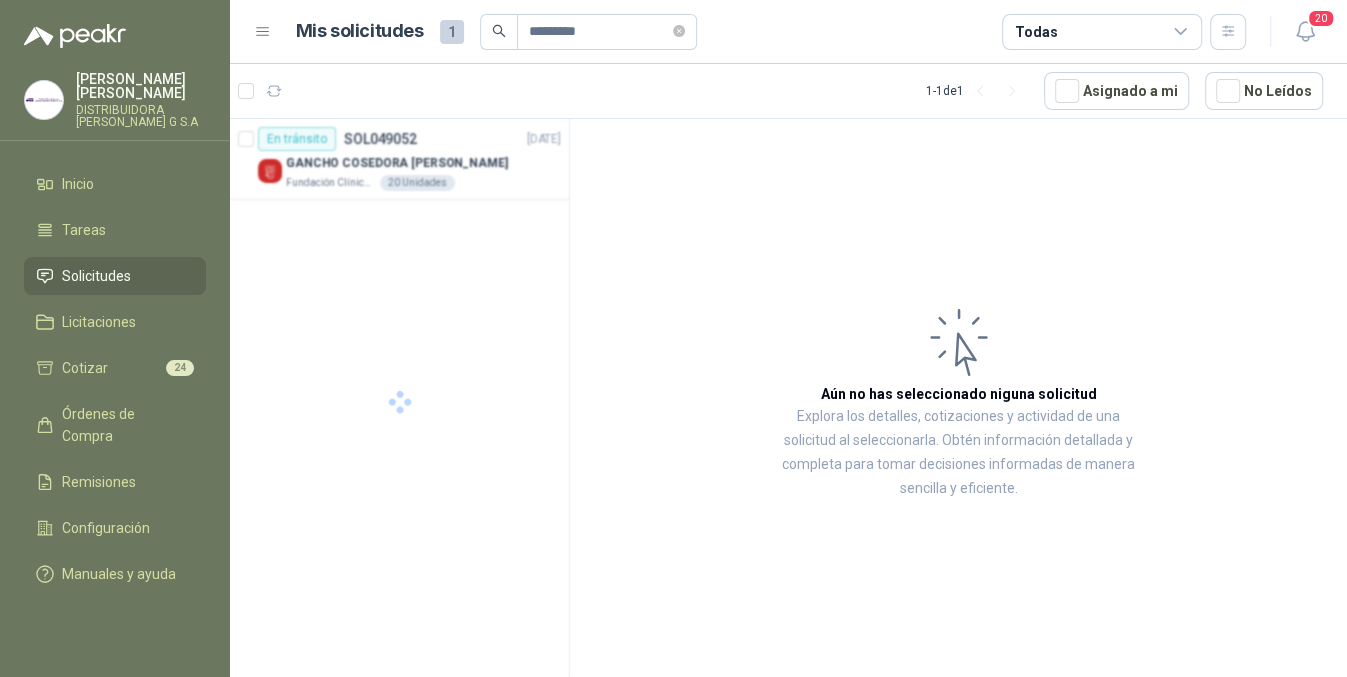 click at bounding box center (400, 401) 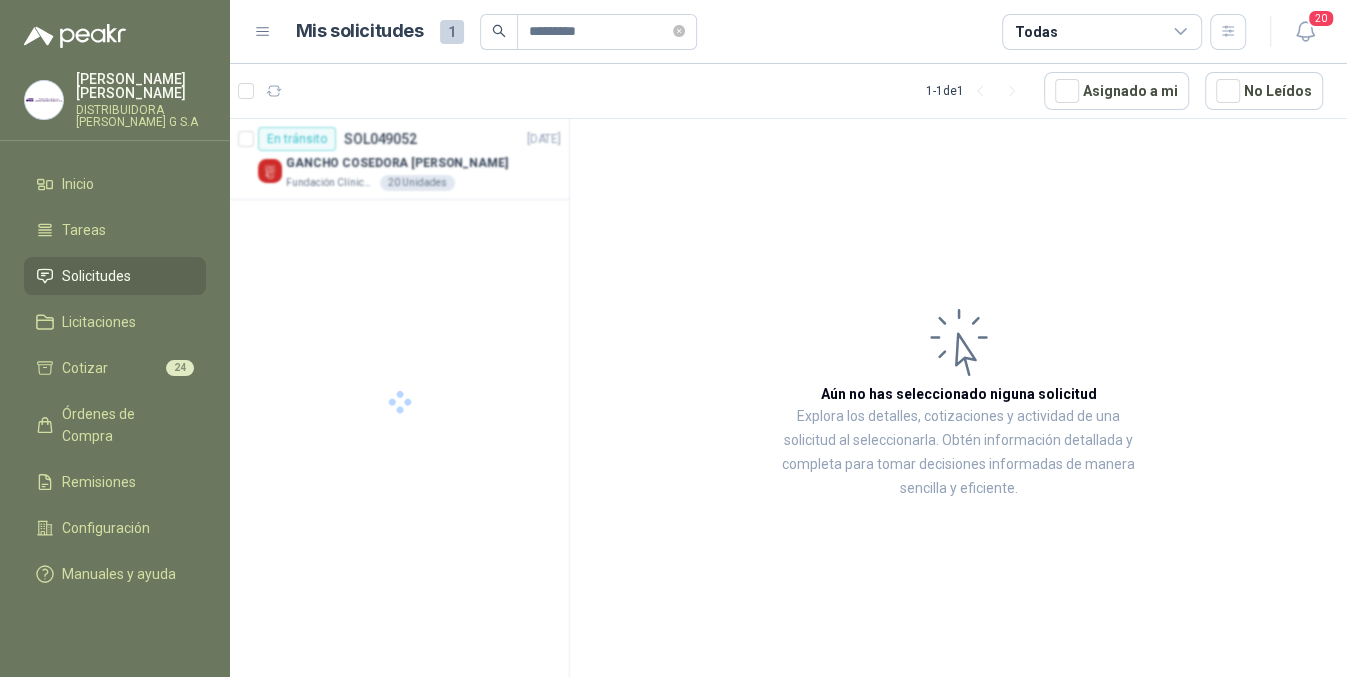 click at bounding box center [400, 401] 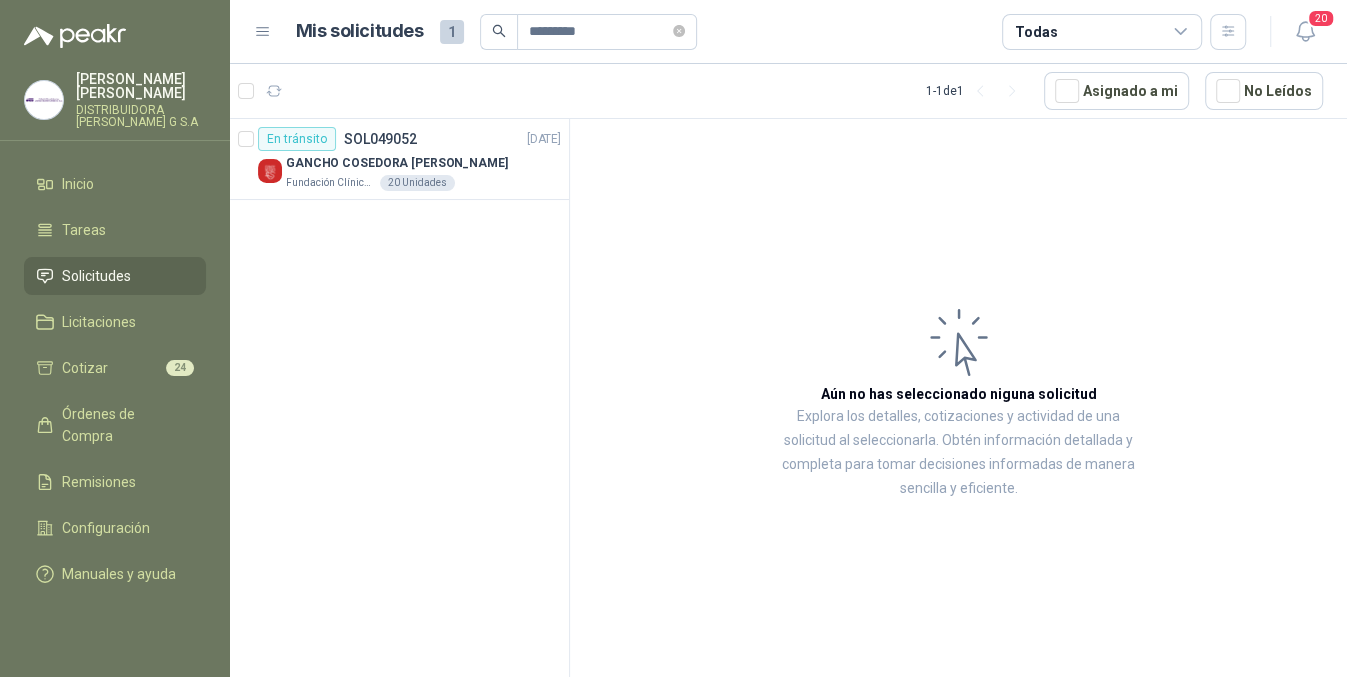 click on "1 - 1  de  1 Asignado a mi No Leídos" at bounding box center (788, 91) 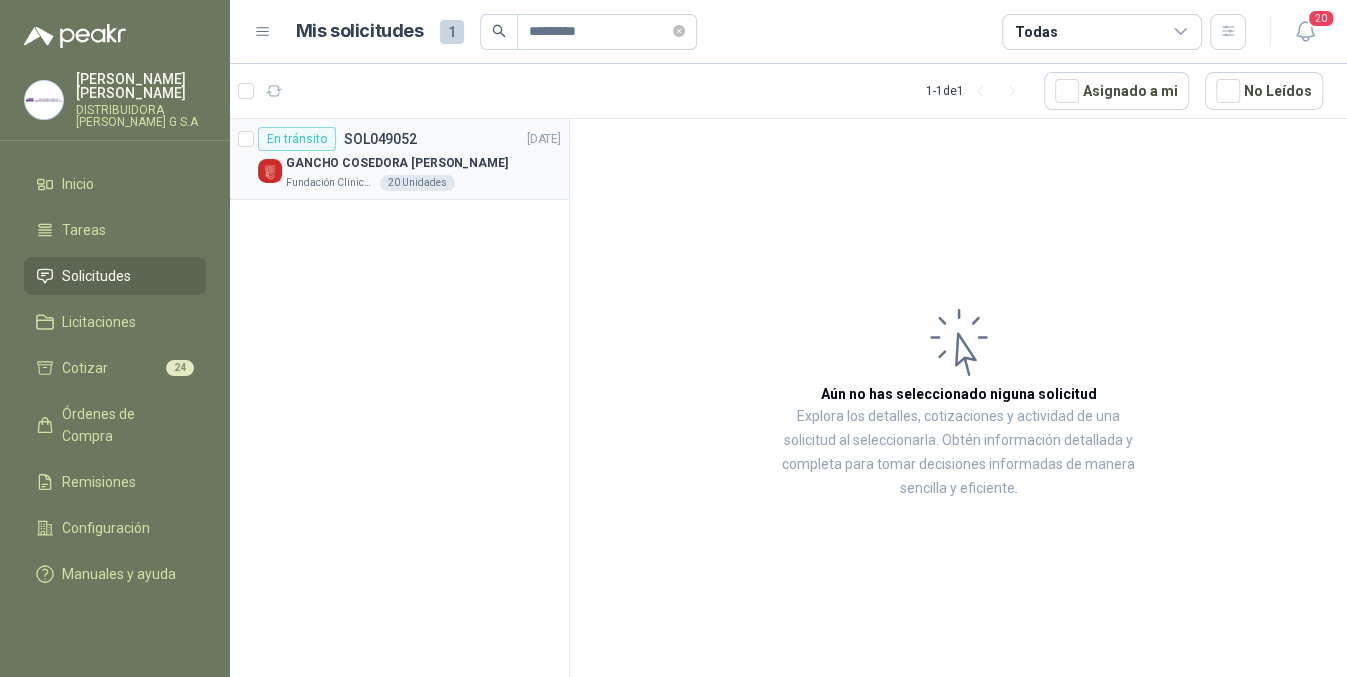 click on "En [PERSON_NAME] SOL049052 [DATE]   GANCHO COSEDORA [PERSON_NAME] Fundación Clínica Shaio 20   Unidades" at bounding box center [399, 159] 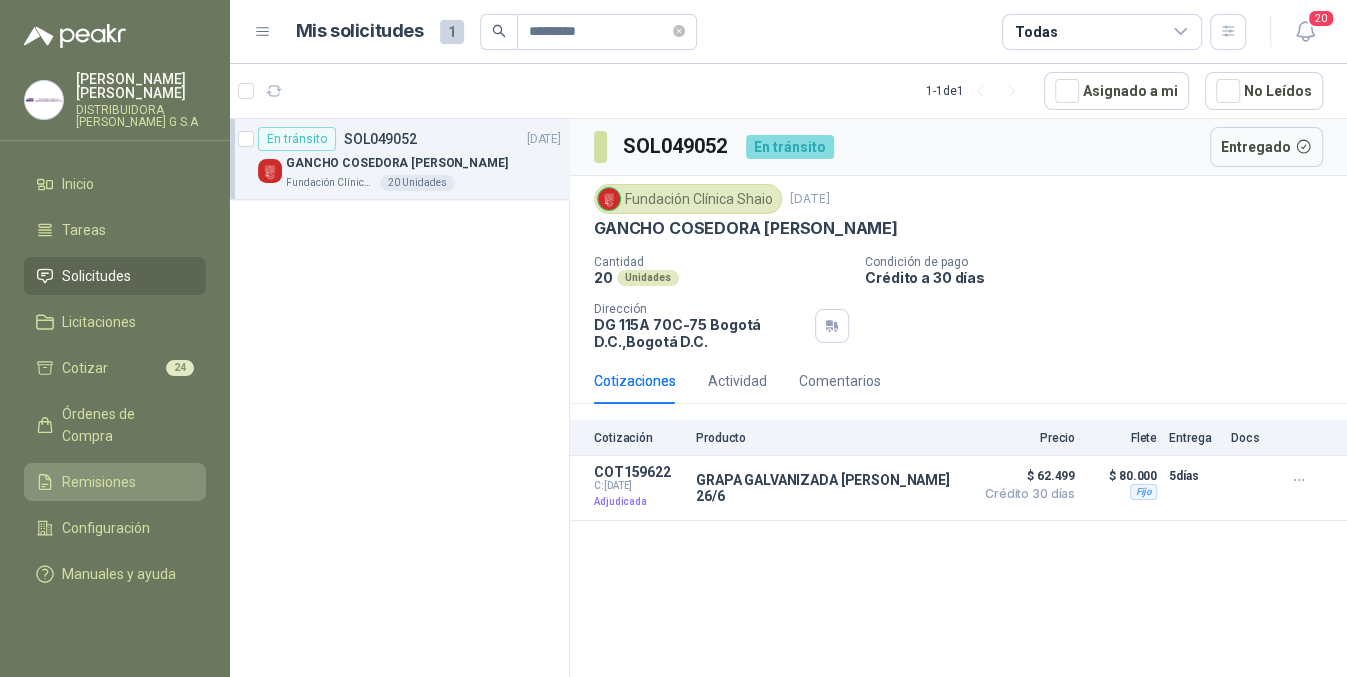click on "Remisiones" at bounding box center (99, 482) 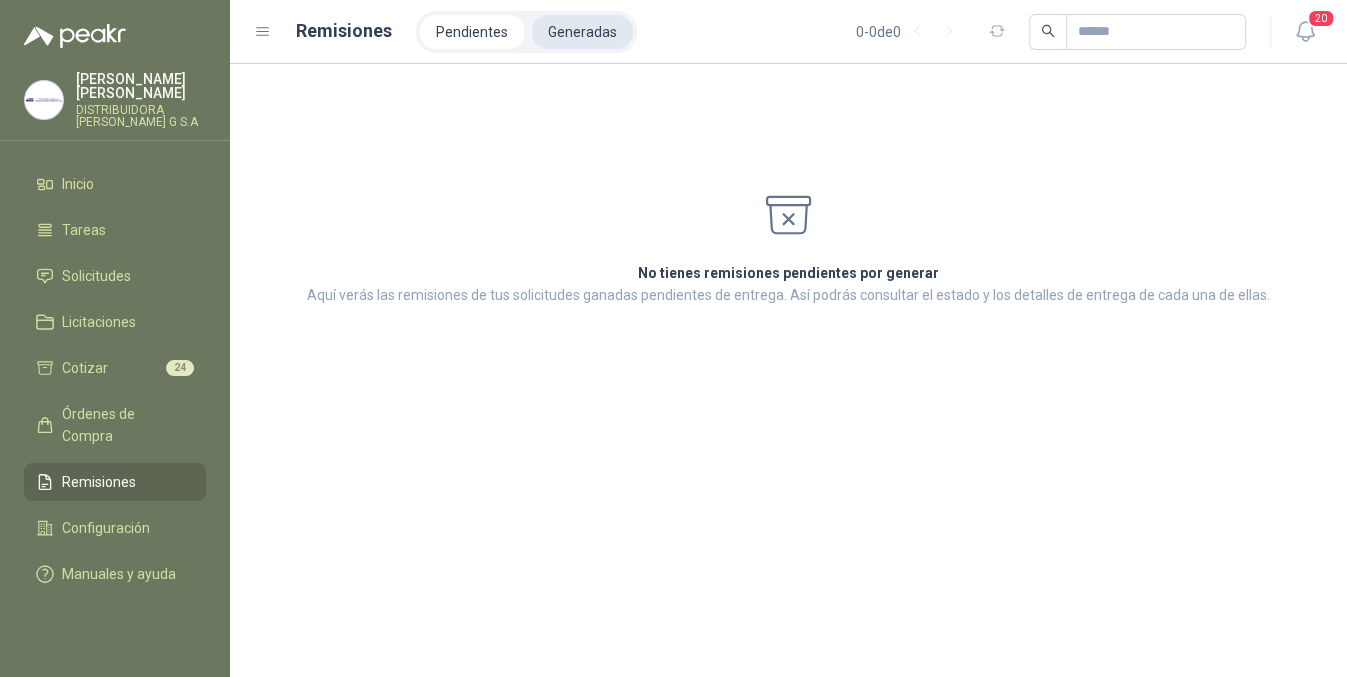 click on "Generadas" at bounding box center [582, 32] 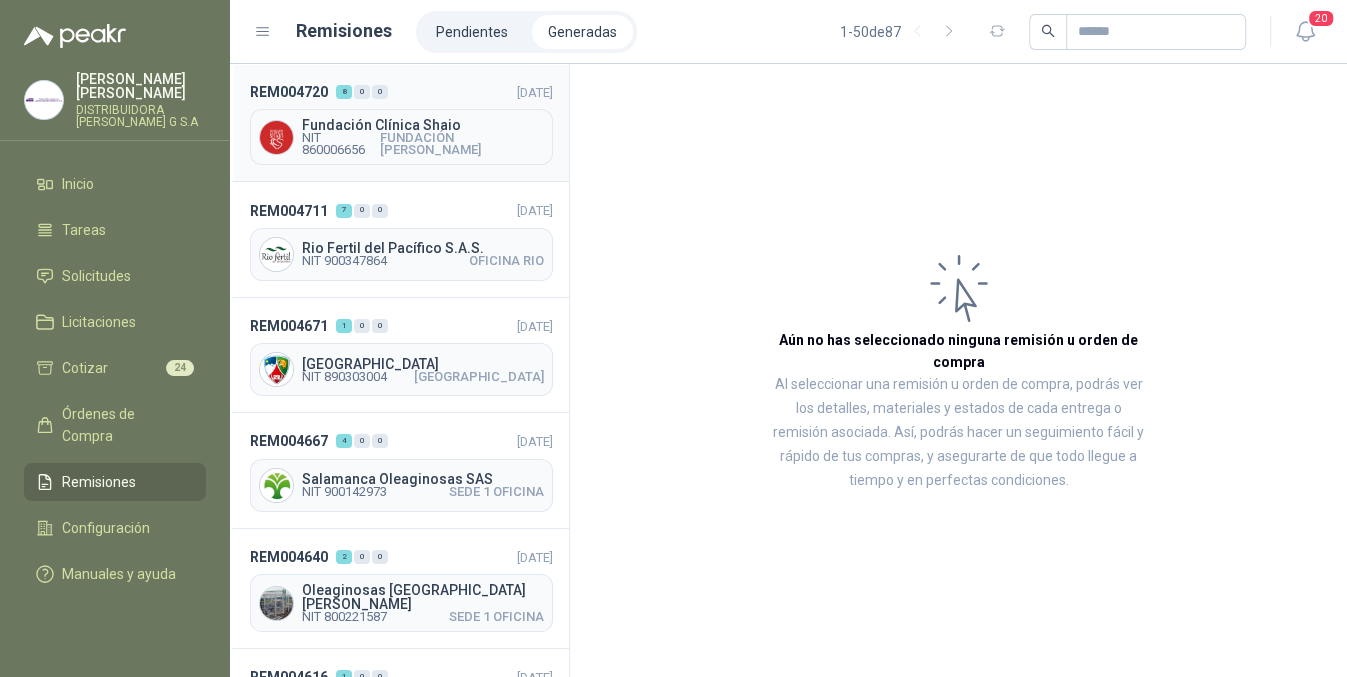 click on "FUNDACIÓN [PERSON_NAME]" at bounding box center (462, 144) 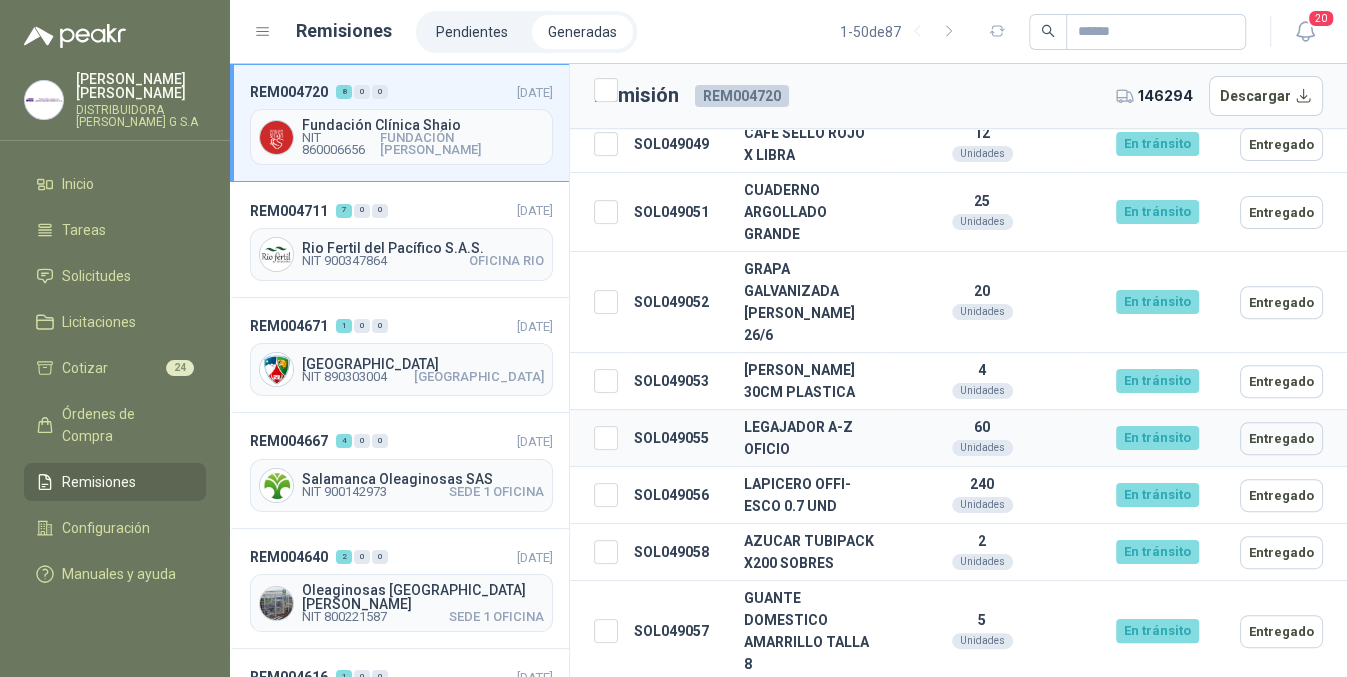 scroll, scrollTop: 418, scrollLeft: 0, axis: vertical 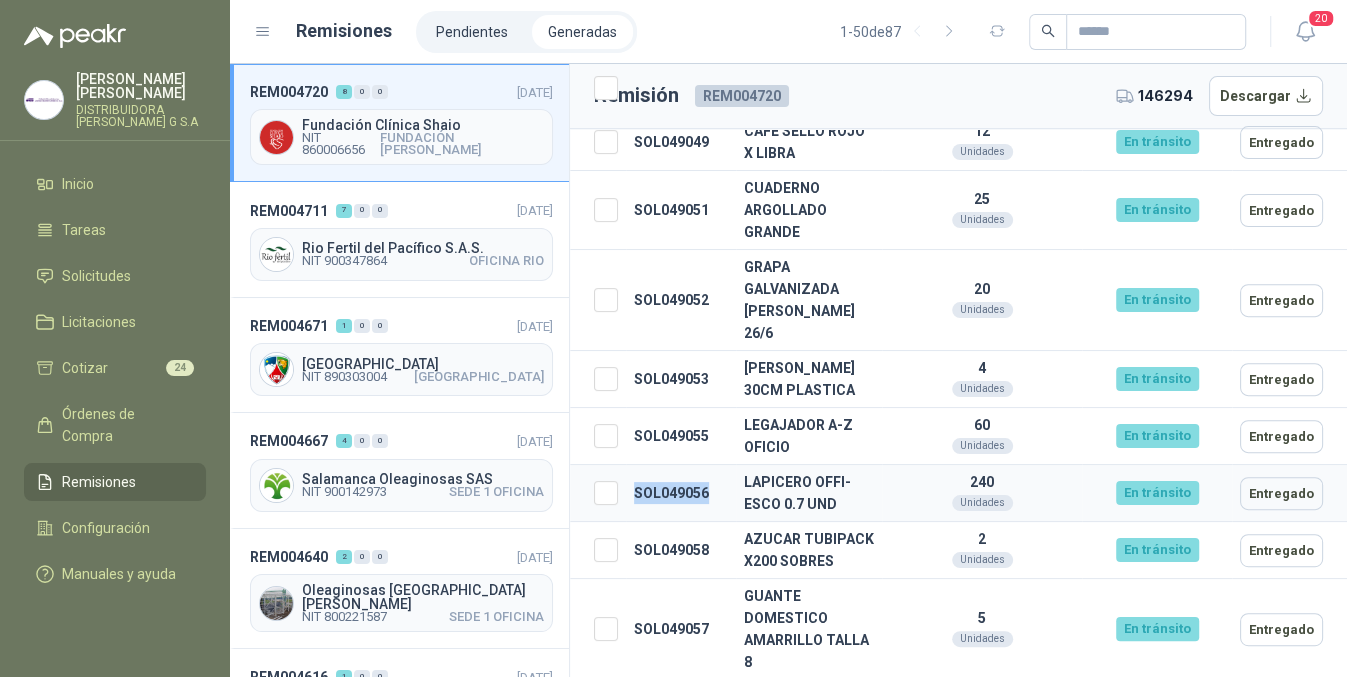 drag, startPoint x: 627, startPoint y: 461, endPoint x: 725, endPoint y: 461, distance: 98 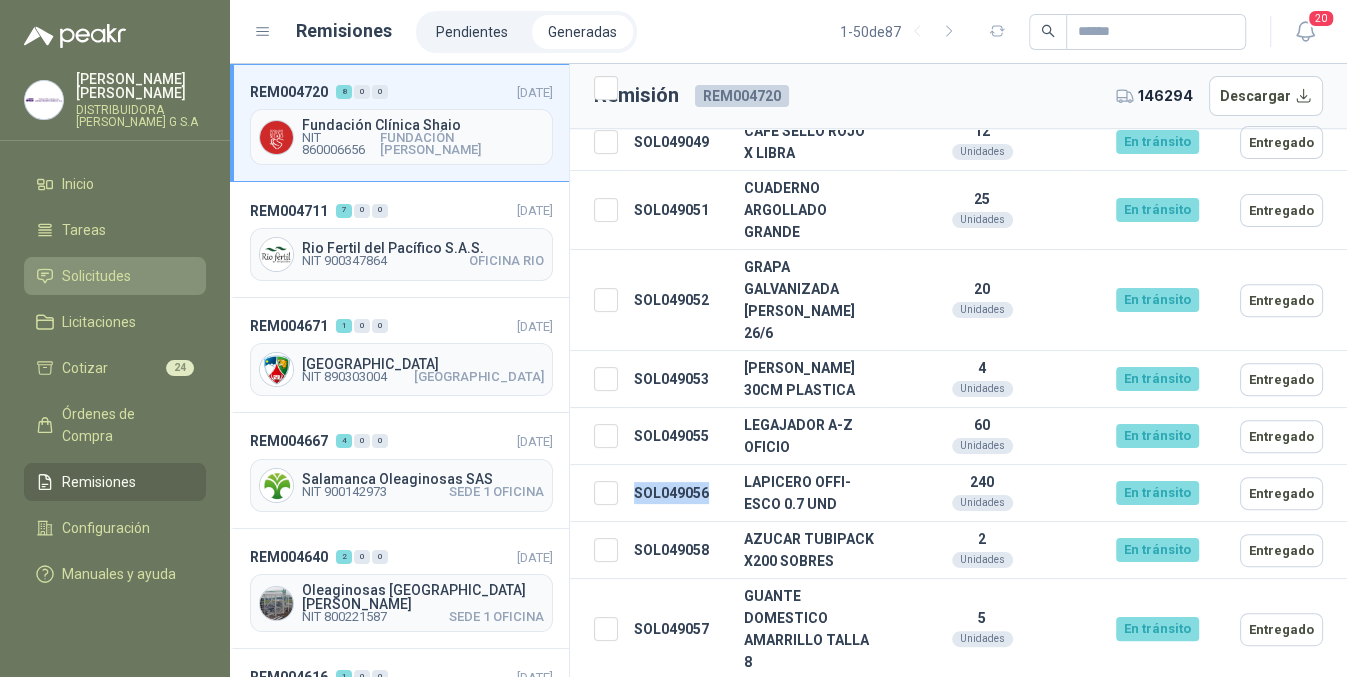 click on "Solicitudes" at bounding box center [96, 276] 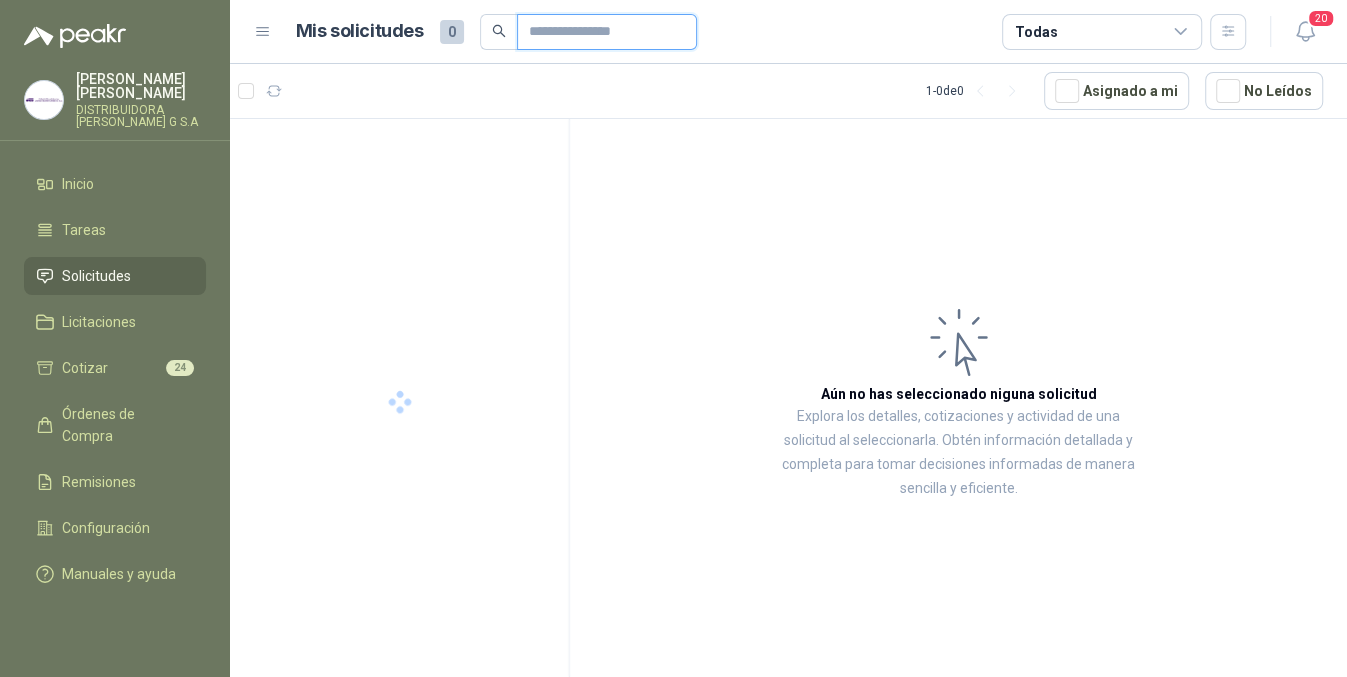 click at bounding box center (599, 32) 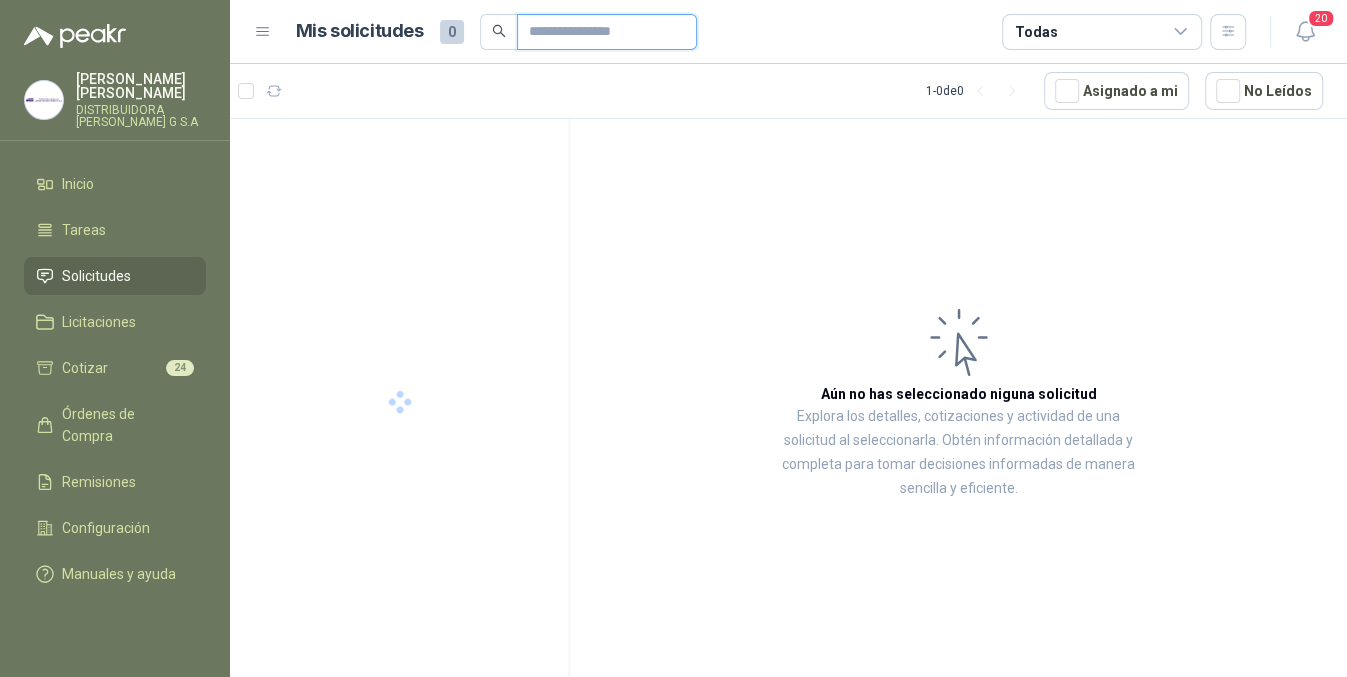 paste on "*********" 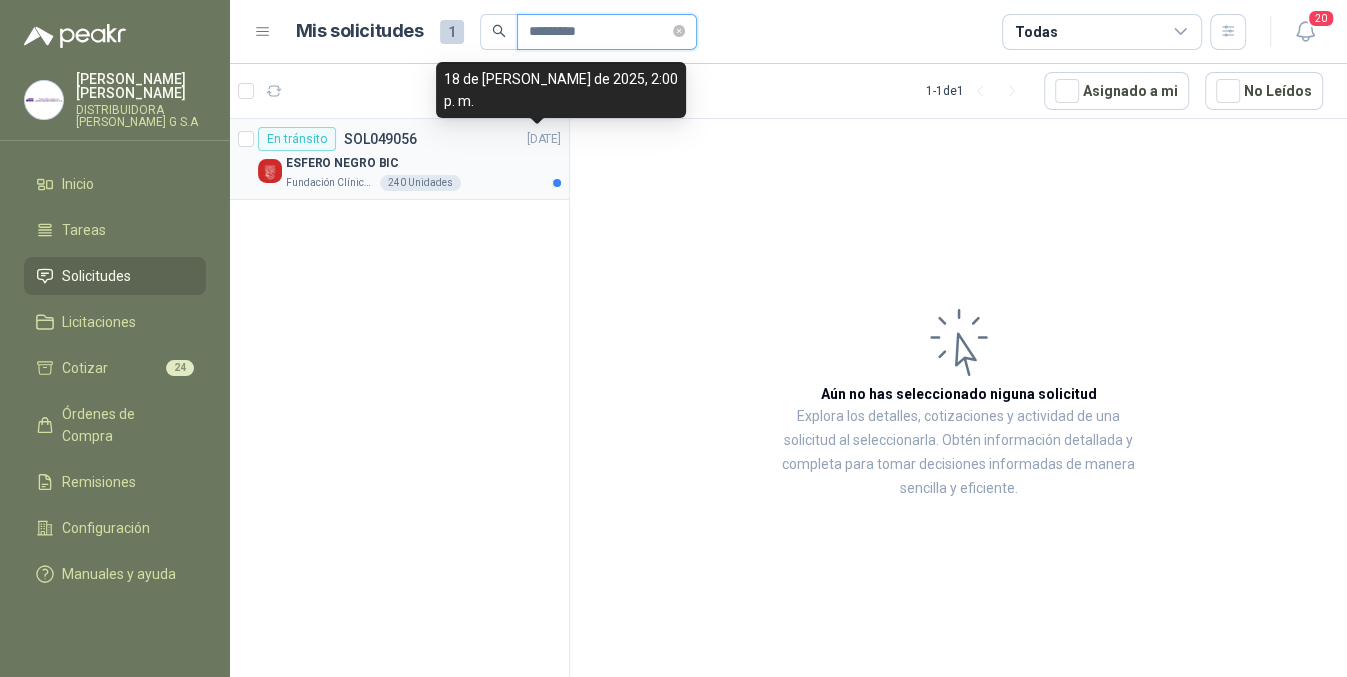 type on "*********" 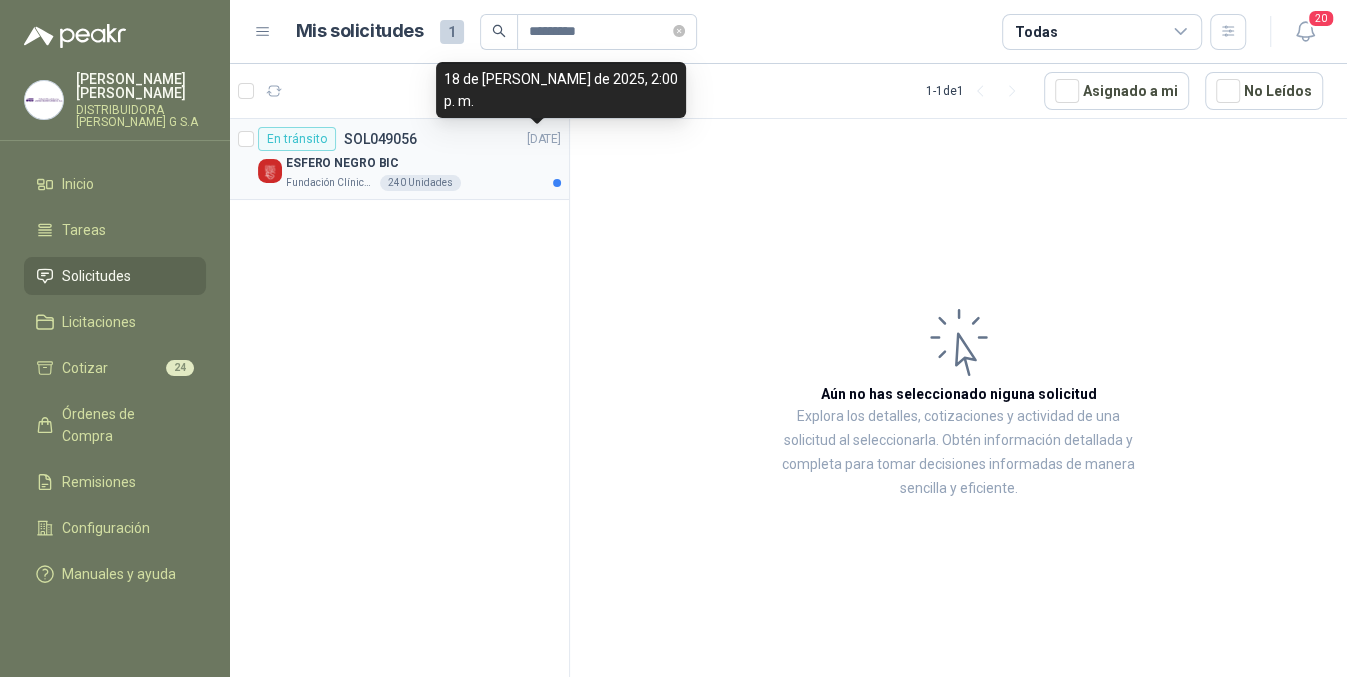 click on "Fundación Clínica Shaio 240   Unidades" at bounding box center (423, 183) 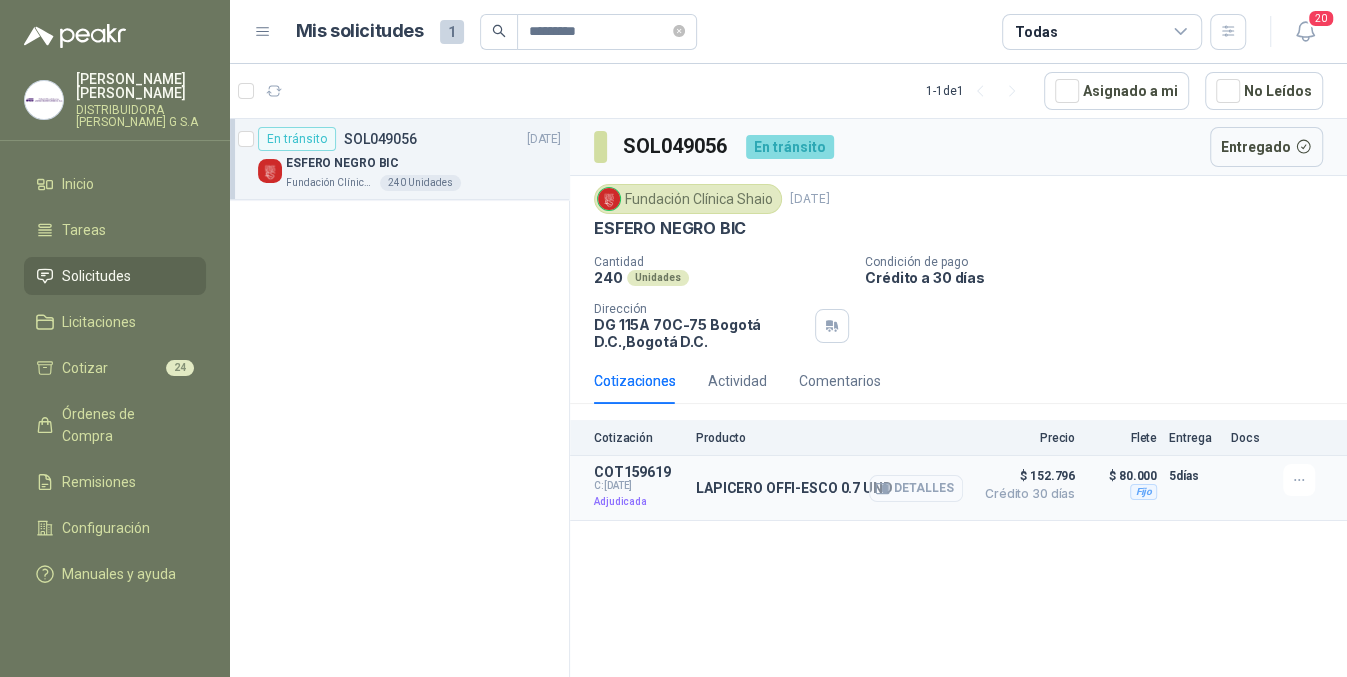 click on "Detalles" at bounding box center (916, 488) 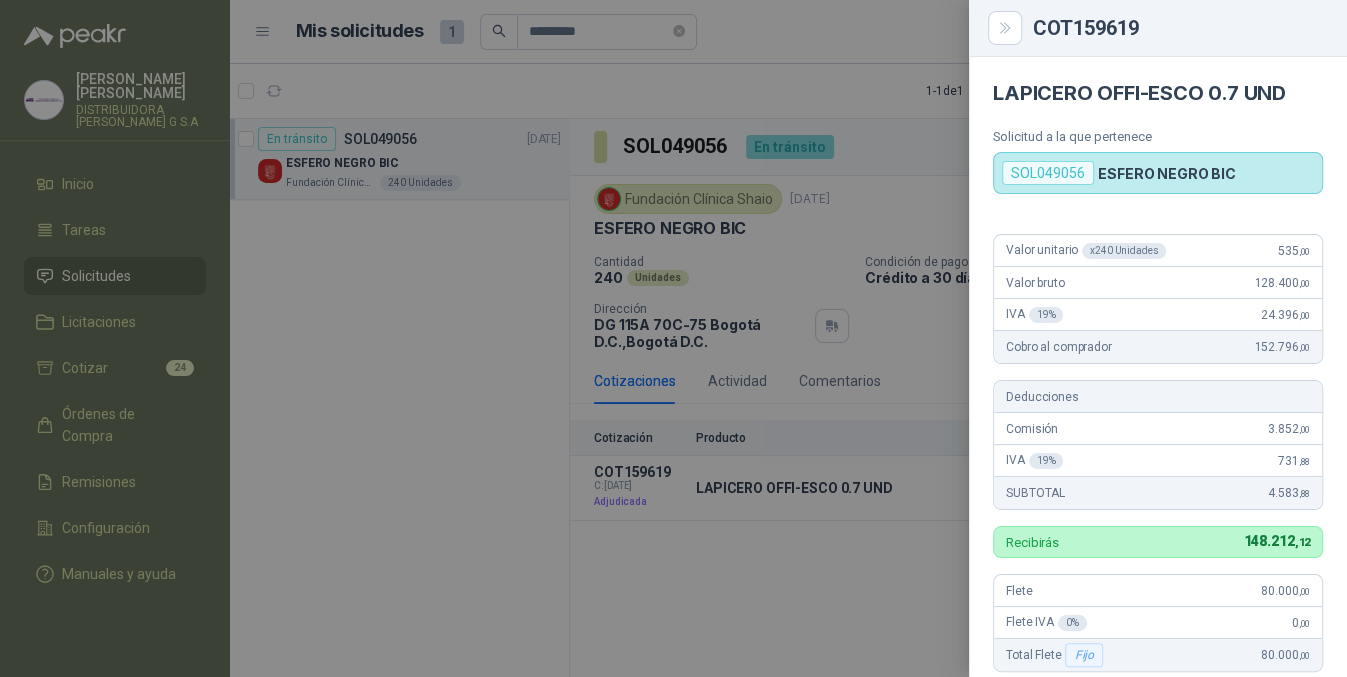 click at bounding box center [673, 338] 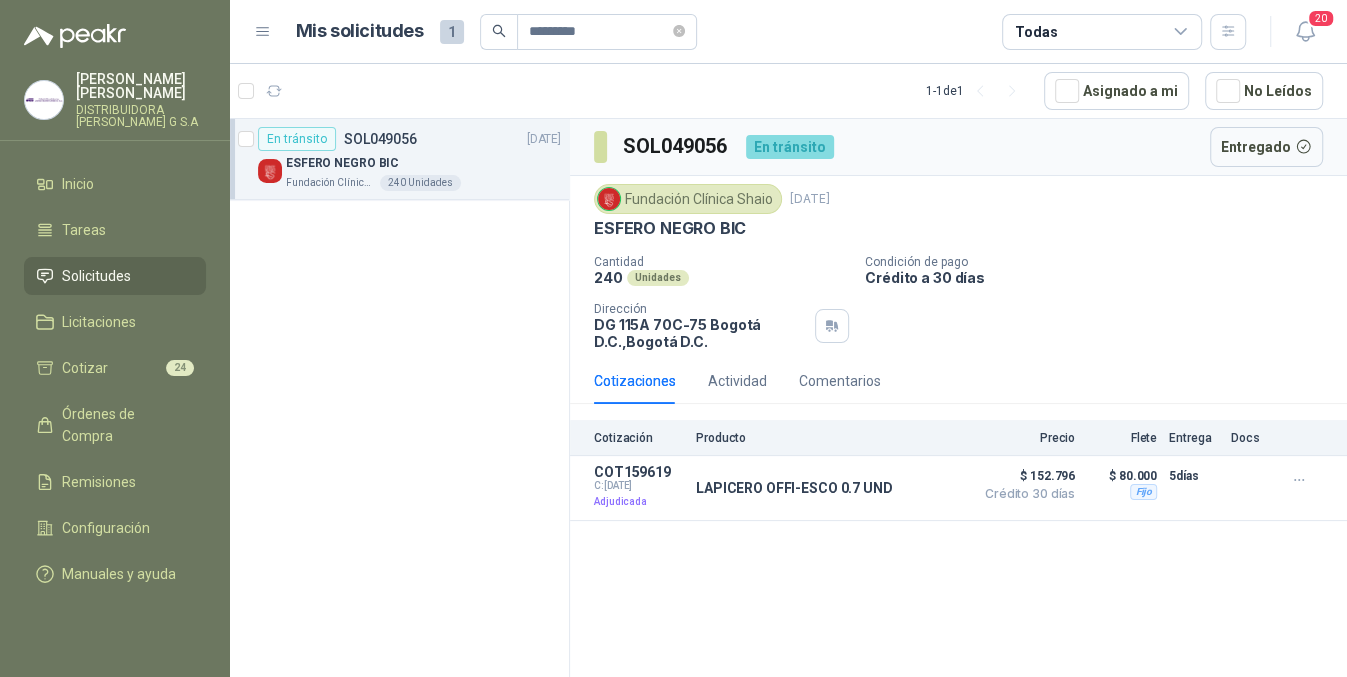 type 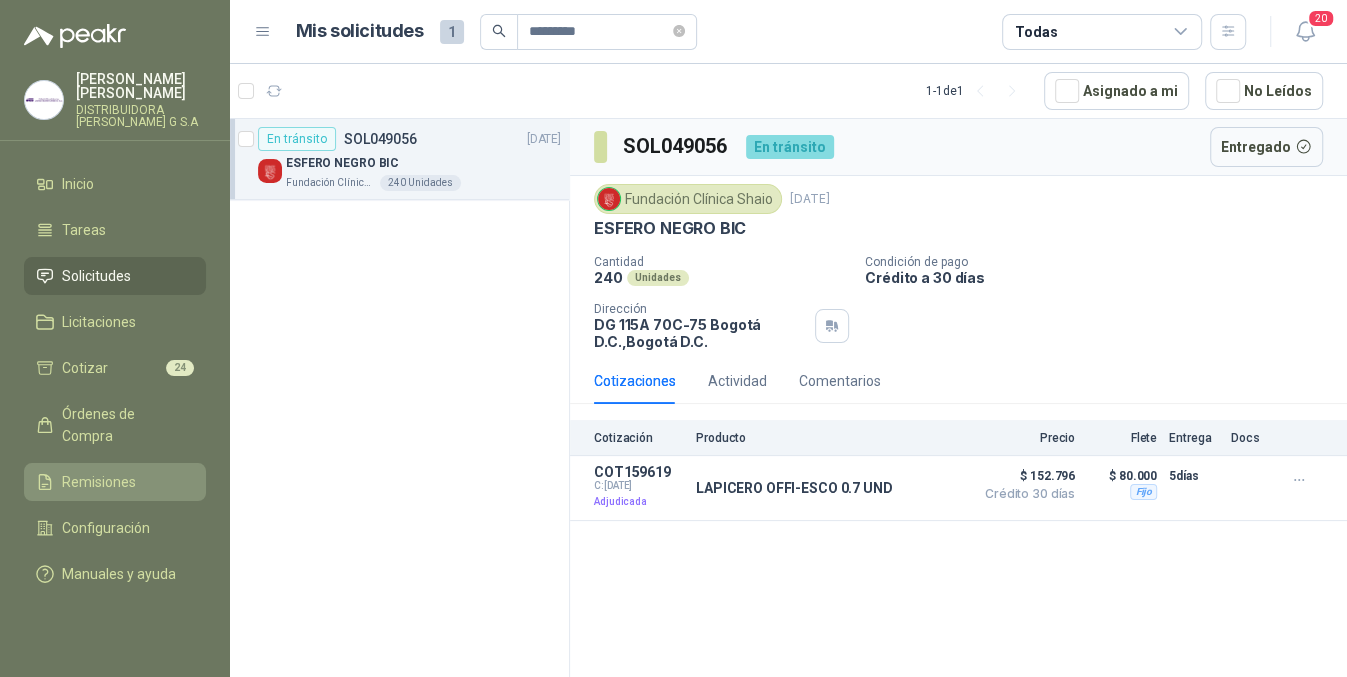 click on "Remisiones" at bounding box center [99, 482] 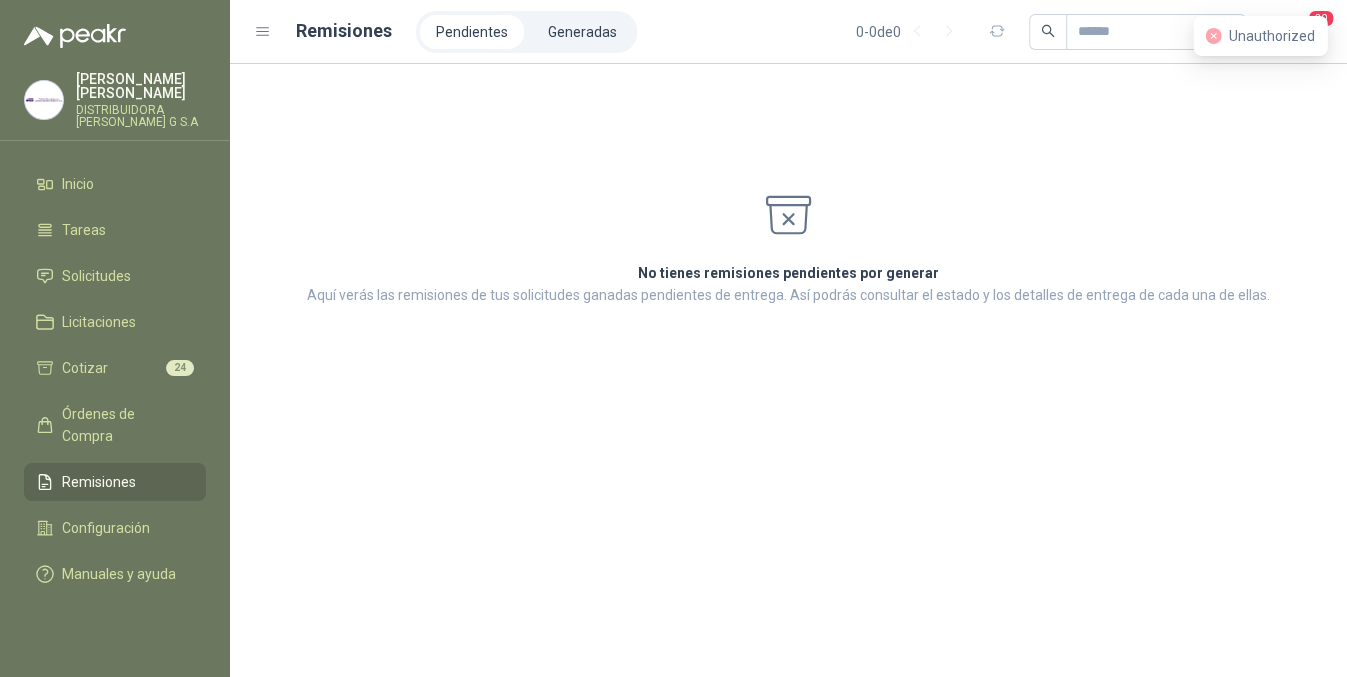 click on "Unauthorized" at bounding box center [1260, 36] 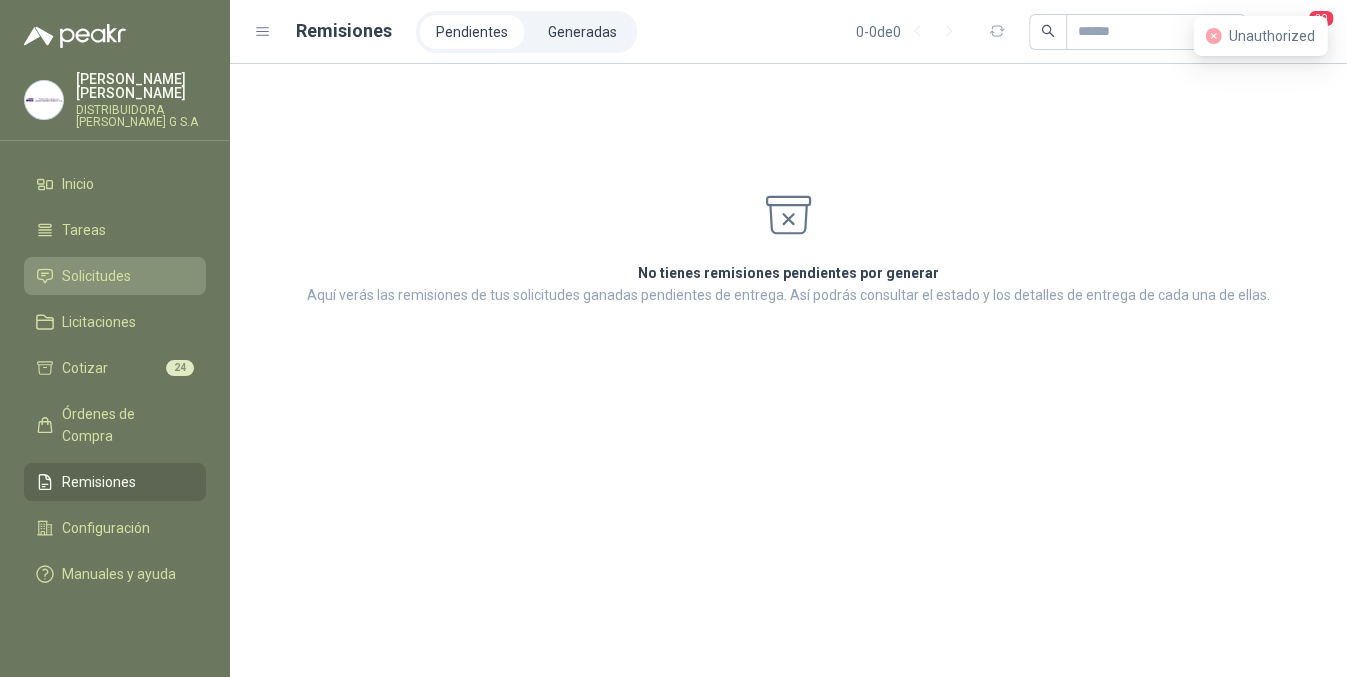 click on "Solicitudes" at bounding box center [96, 276] 